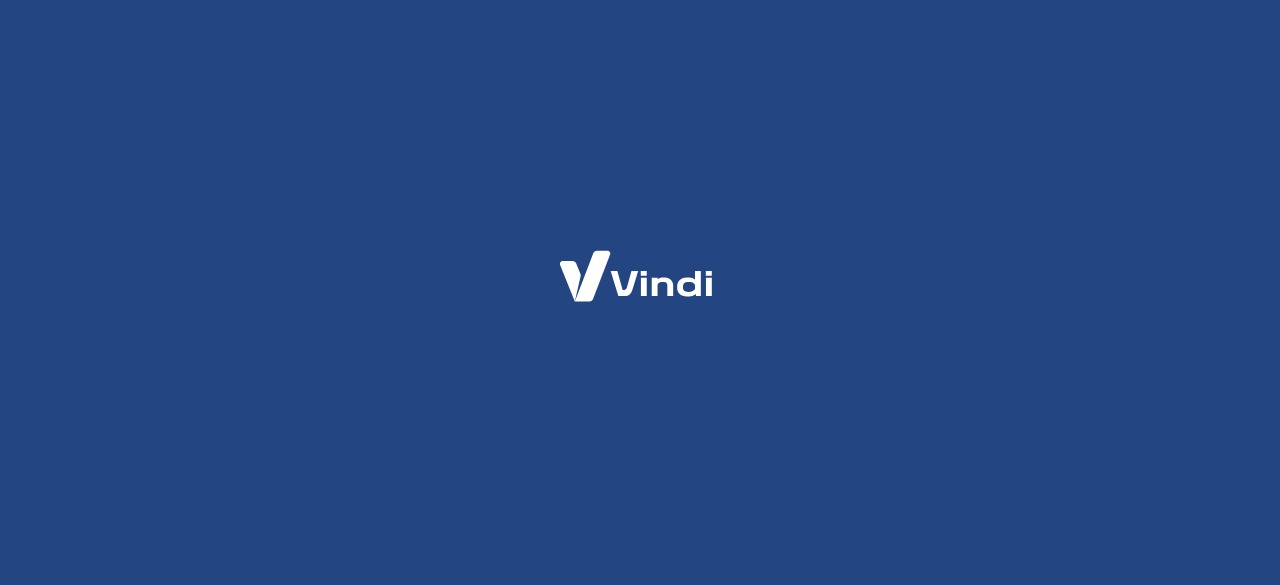 scroll, scrollTop: 0, scrollLeft: 0, axis: both 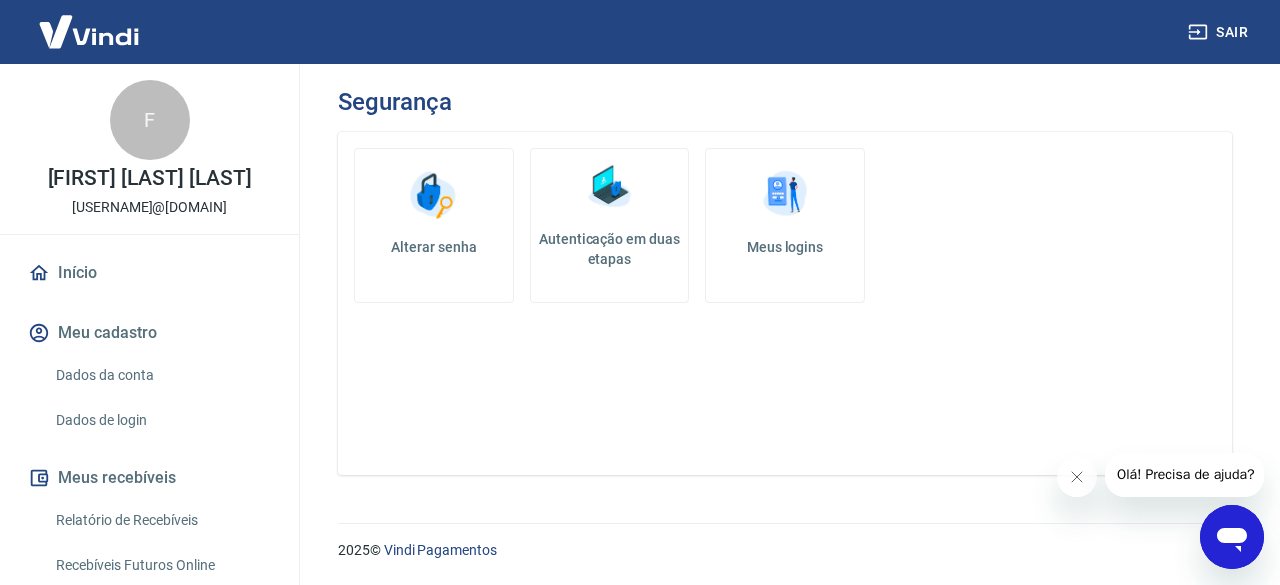 click on "Autenticação em duas etapas" at bounding box center [610, 249] 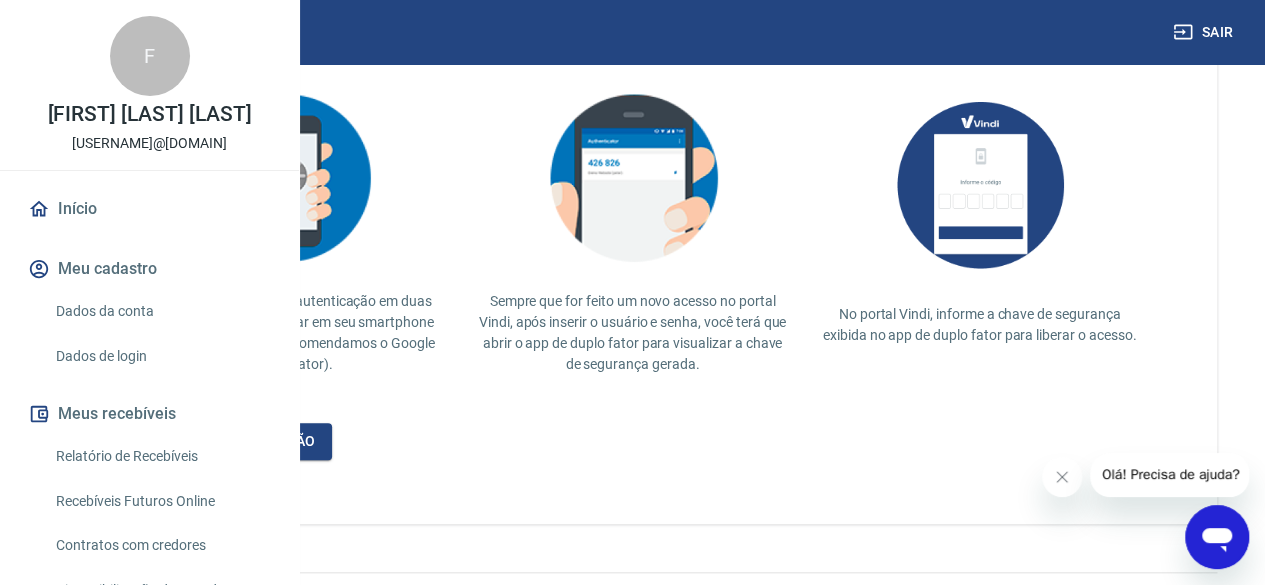 scroll, scrollTop: 448, scrollLeft: 0, axis: vertical 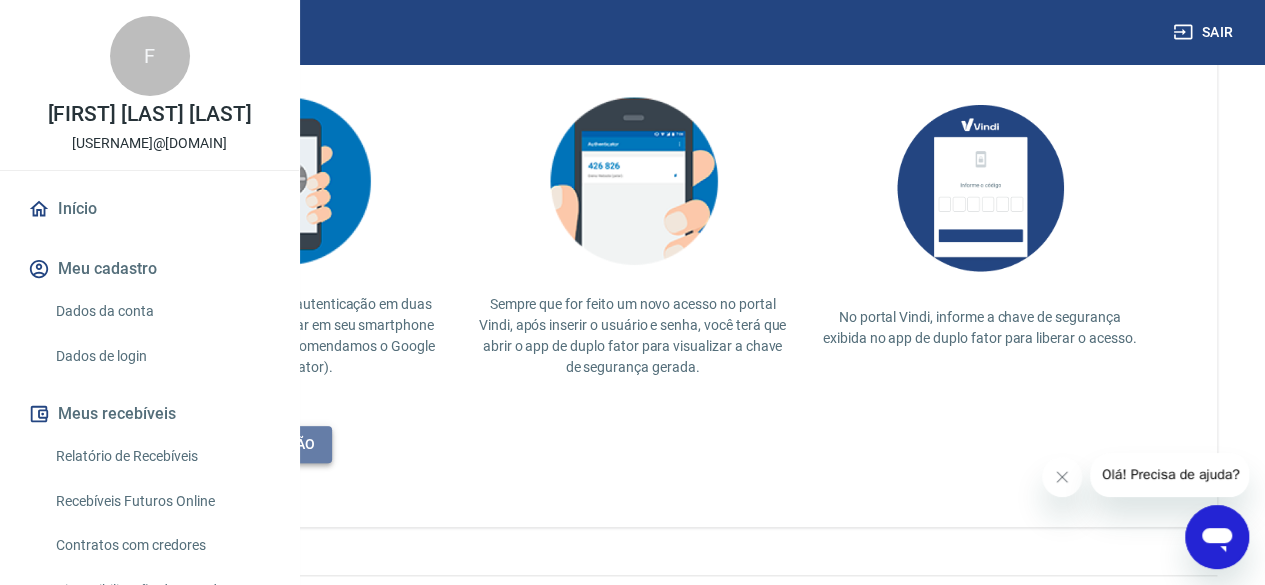 click on "Desativar autenticação" at bounding box center (222, 444) 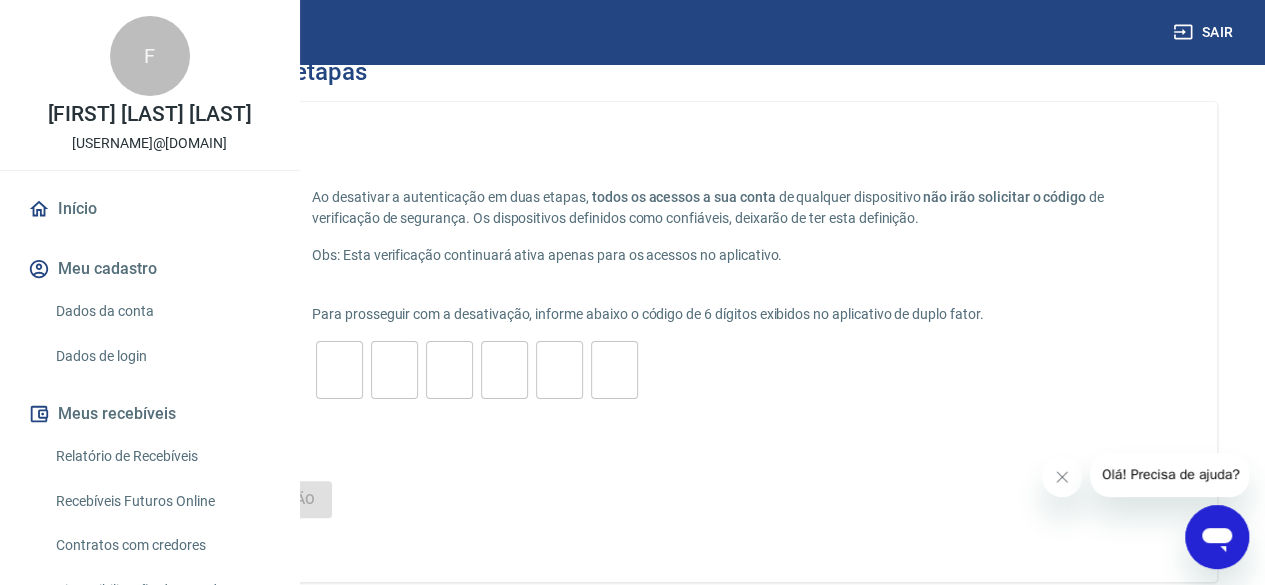scroll, scrollTop: 32, scrollLeft: 0, axis: vertical 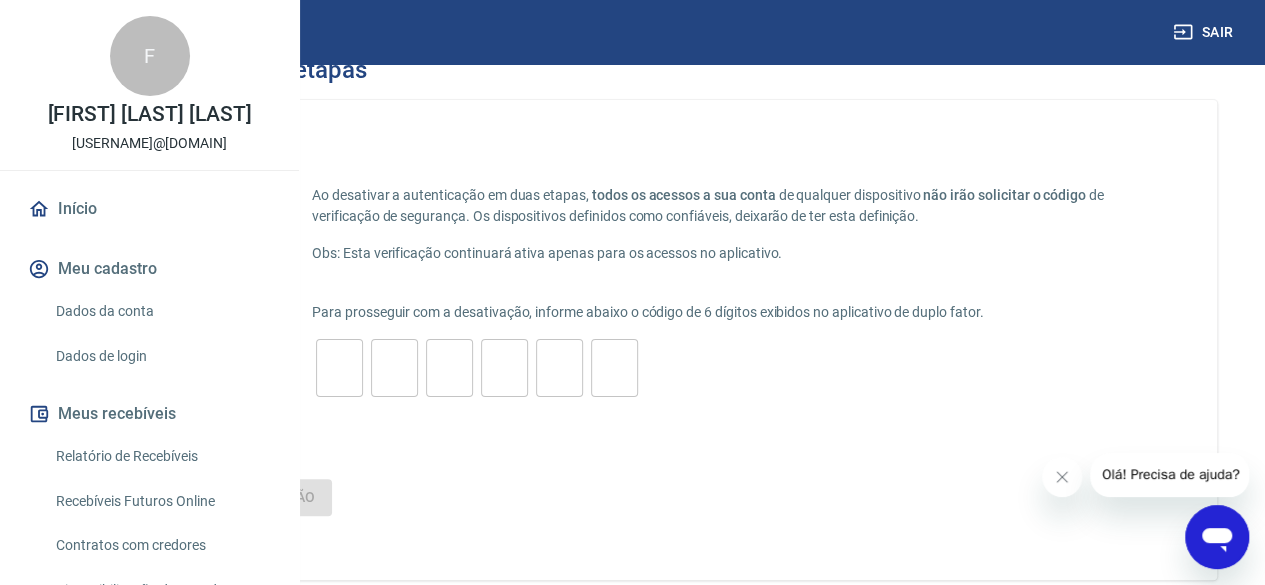 drag, startPoint x: 594, startPoint y: 371, endPoint x: 611, endPoint y: 384, distance: 21.400934 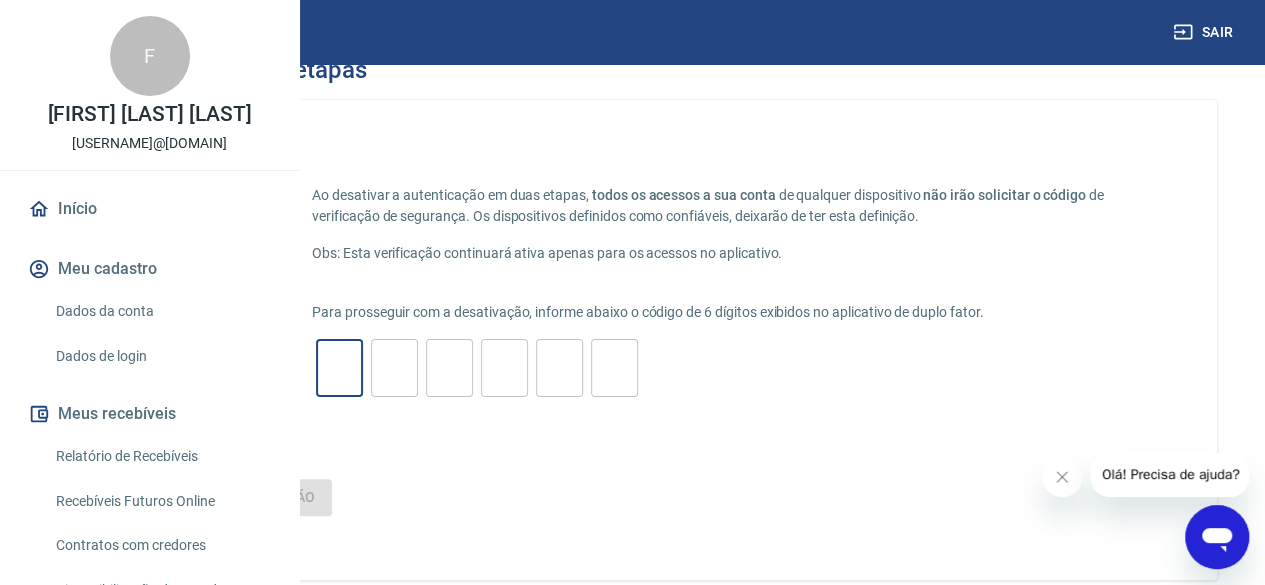 click at bounding box center [339, 368] 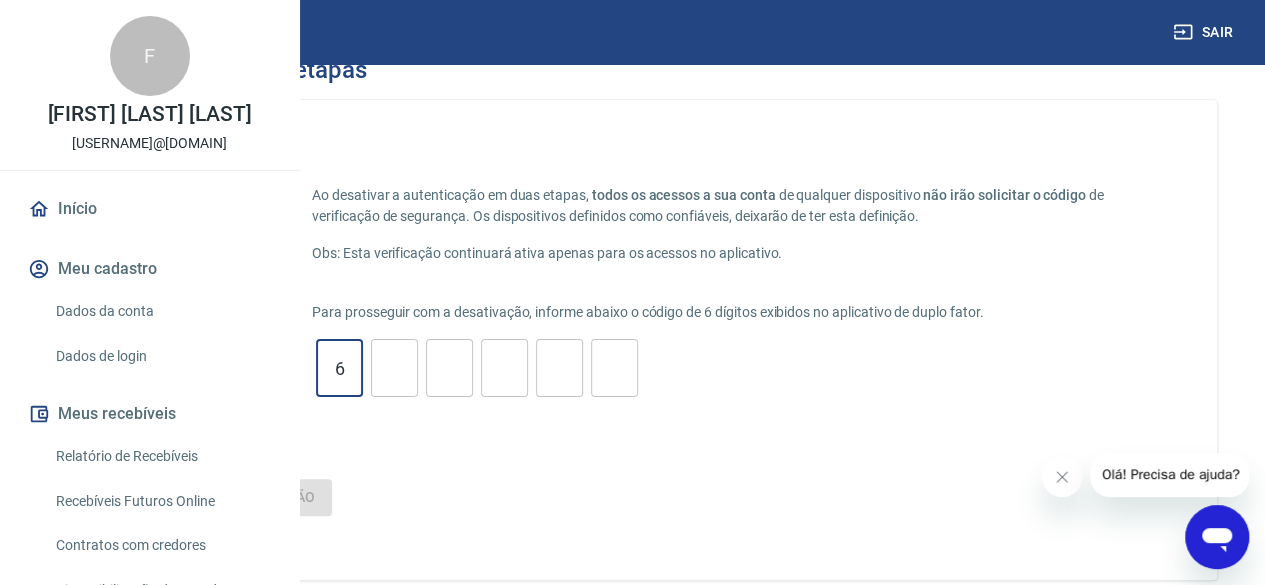 type on "6" 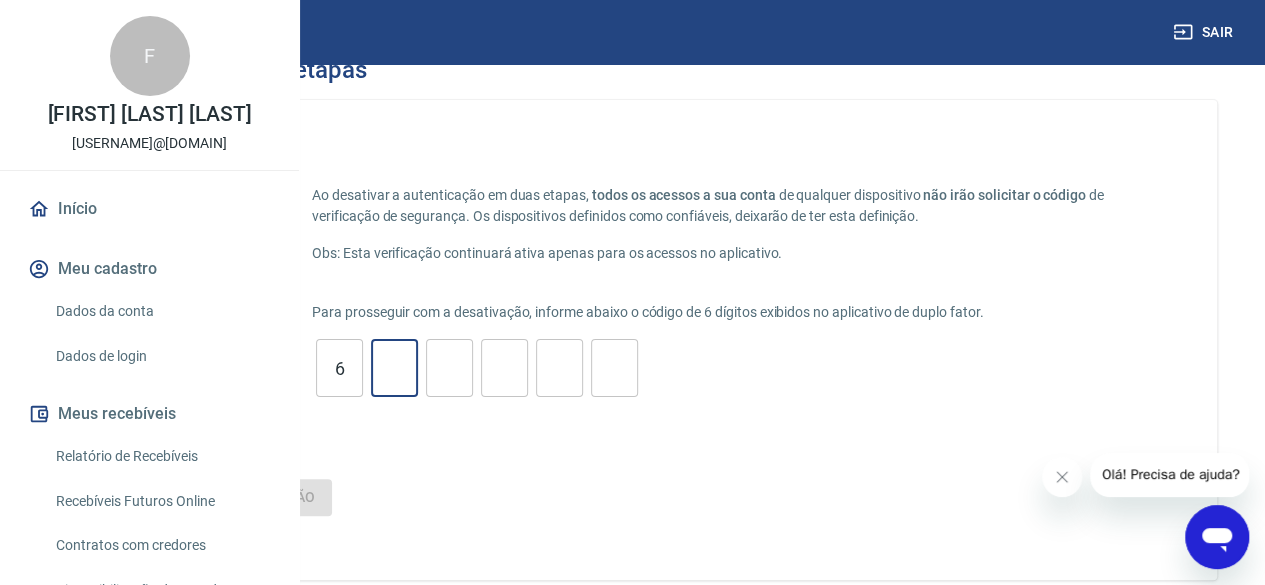 type on "6" 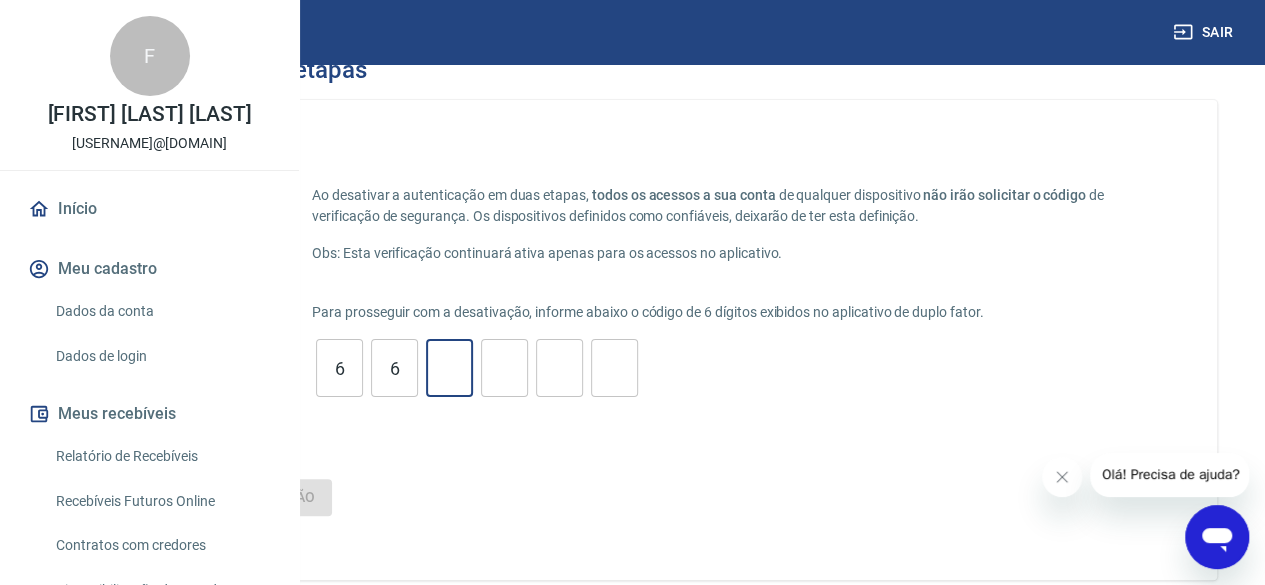 type on "5" 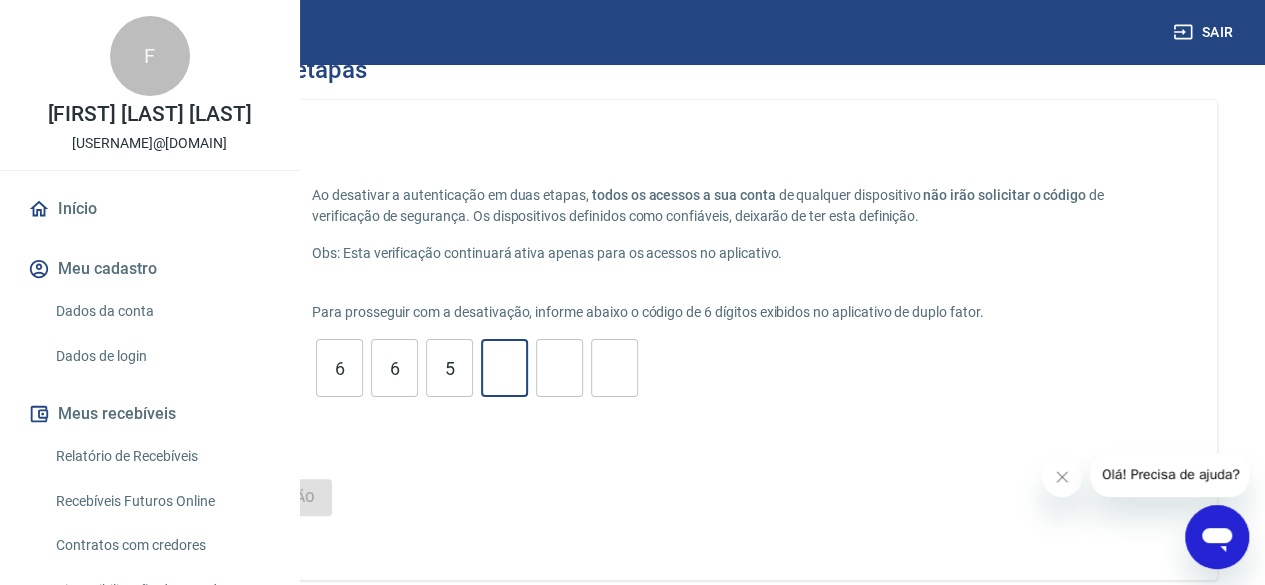 type on "5" 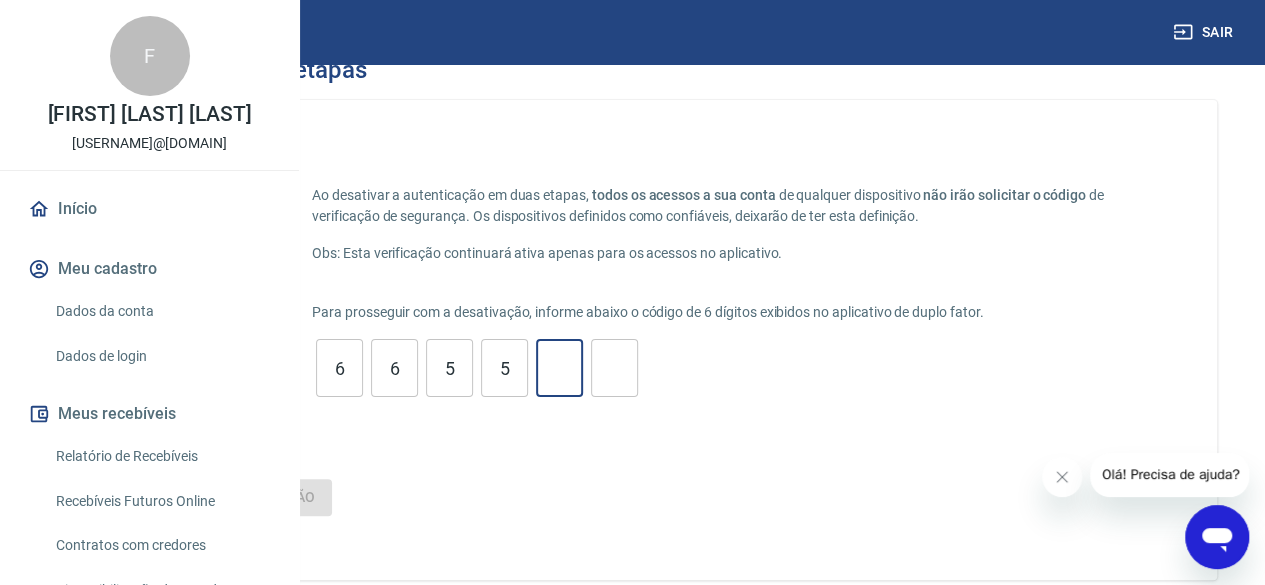 type on "1" 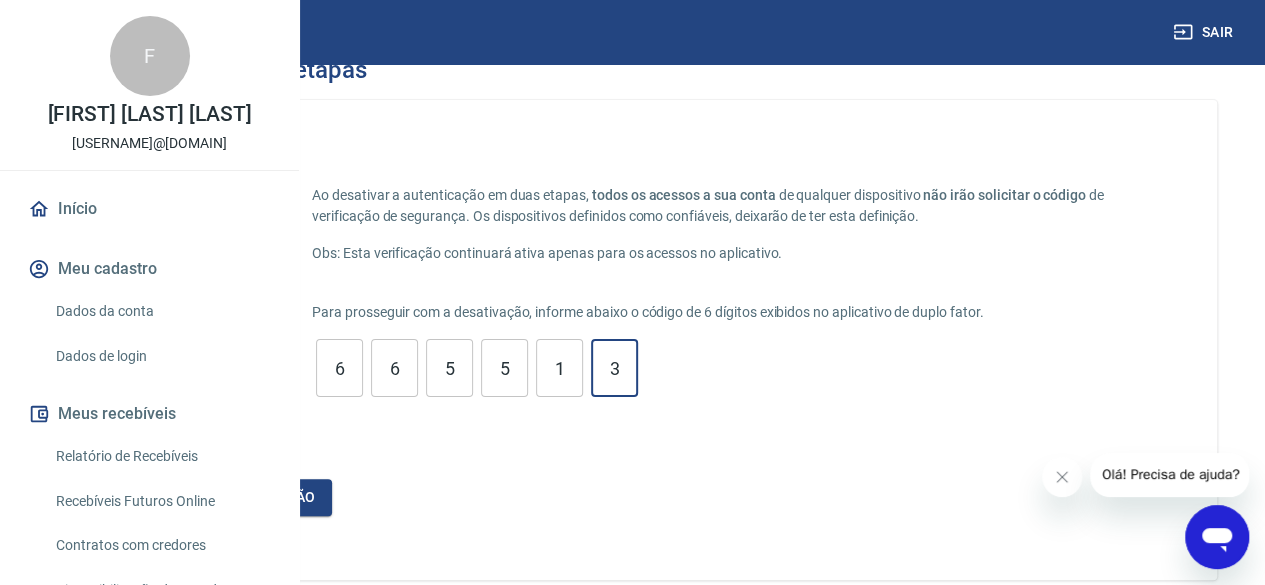 type on "3" 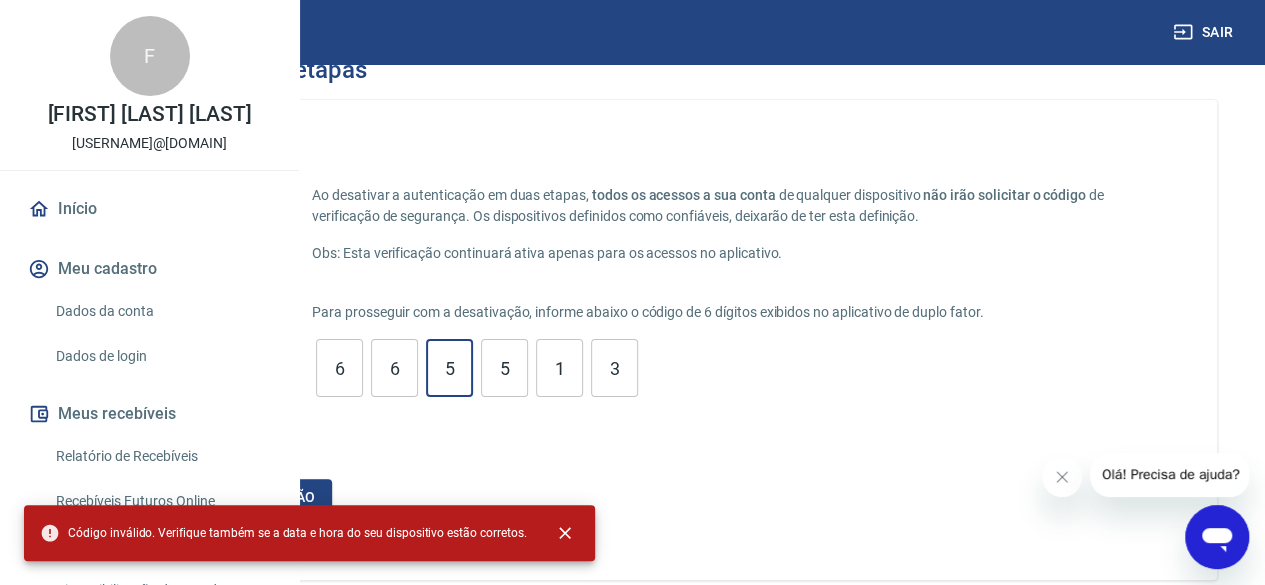 click on "5" at bounding box center (449, 368) 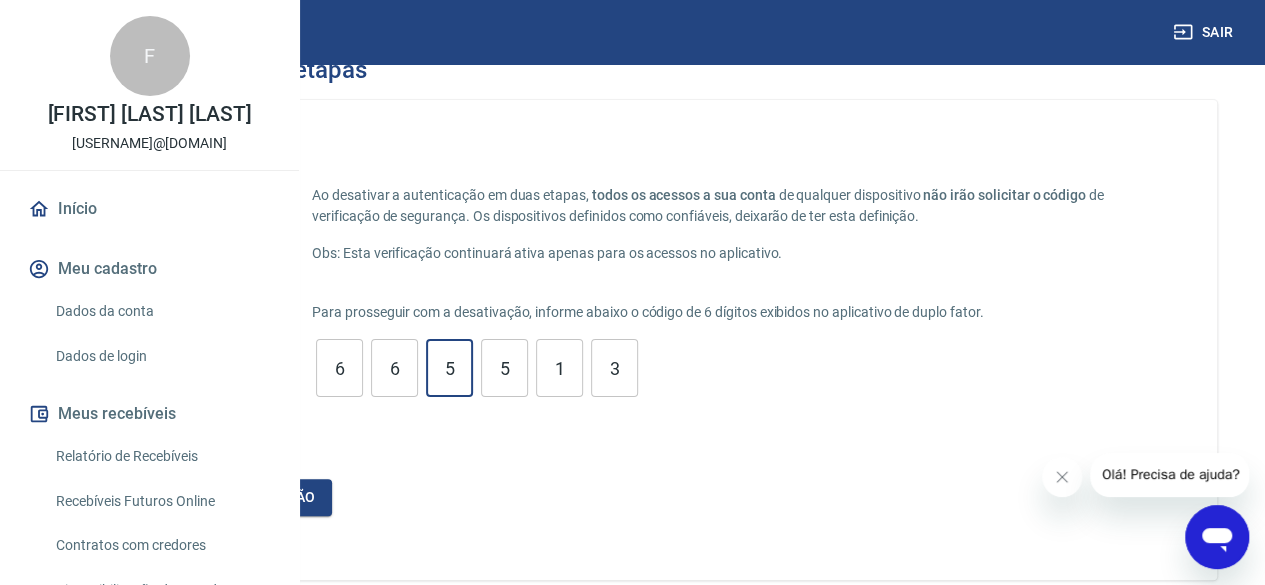 click on "5" at bounding box center (504, 368) 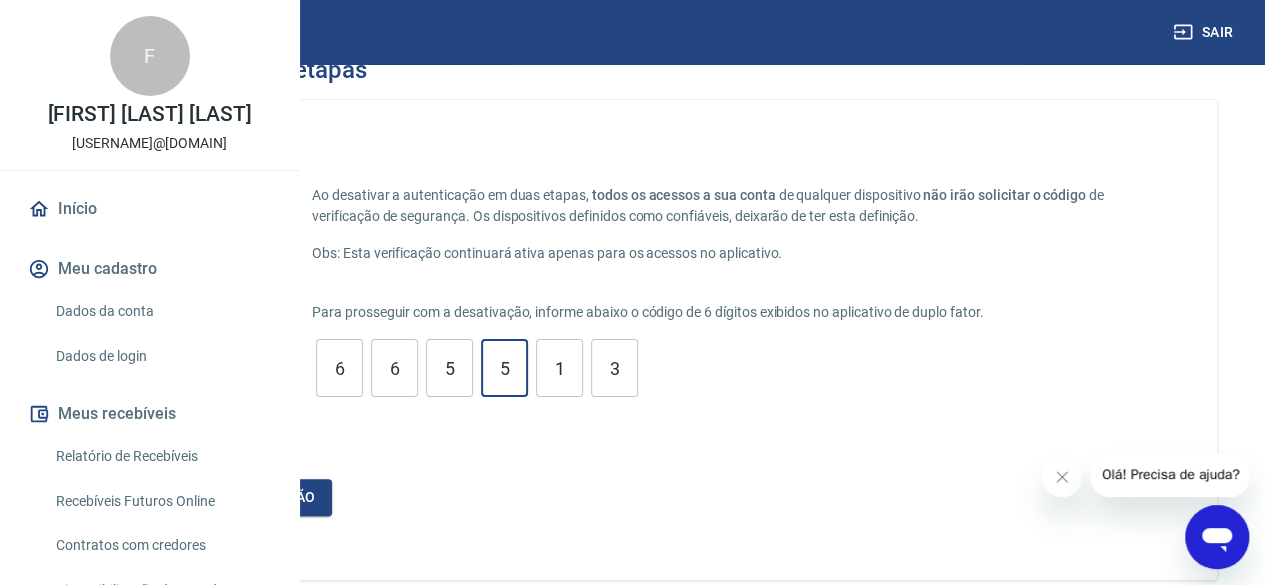 click on "5" at bounding box center (504, 368) 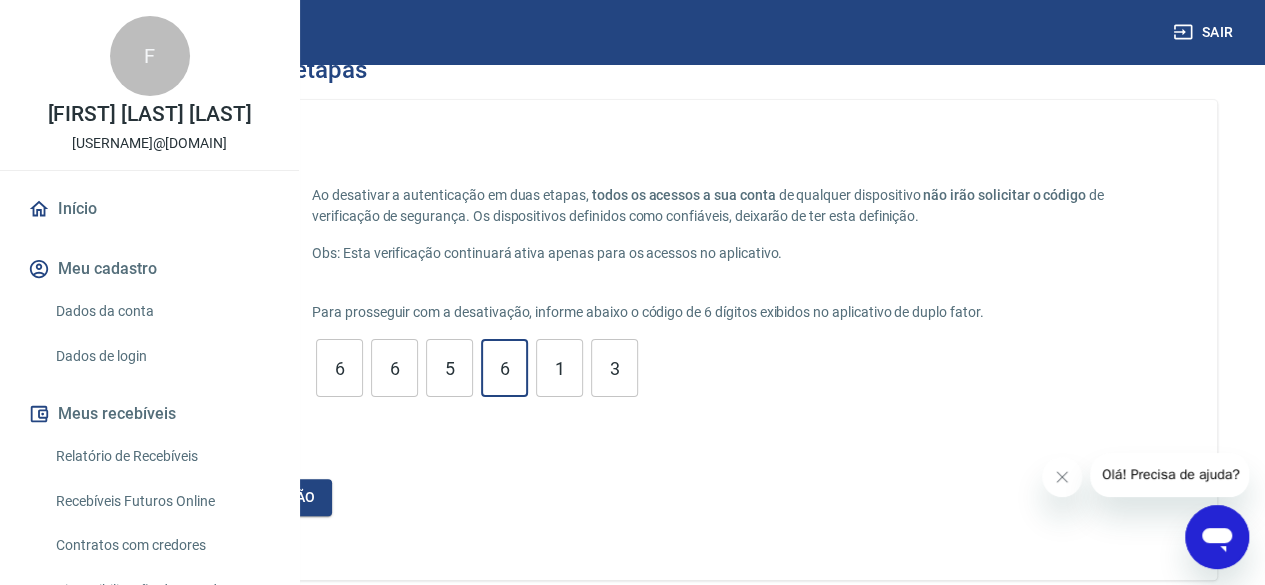 type on "6" 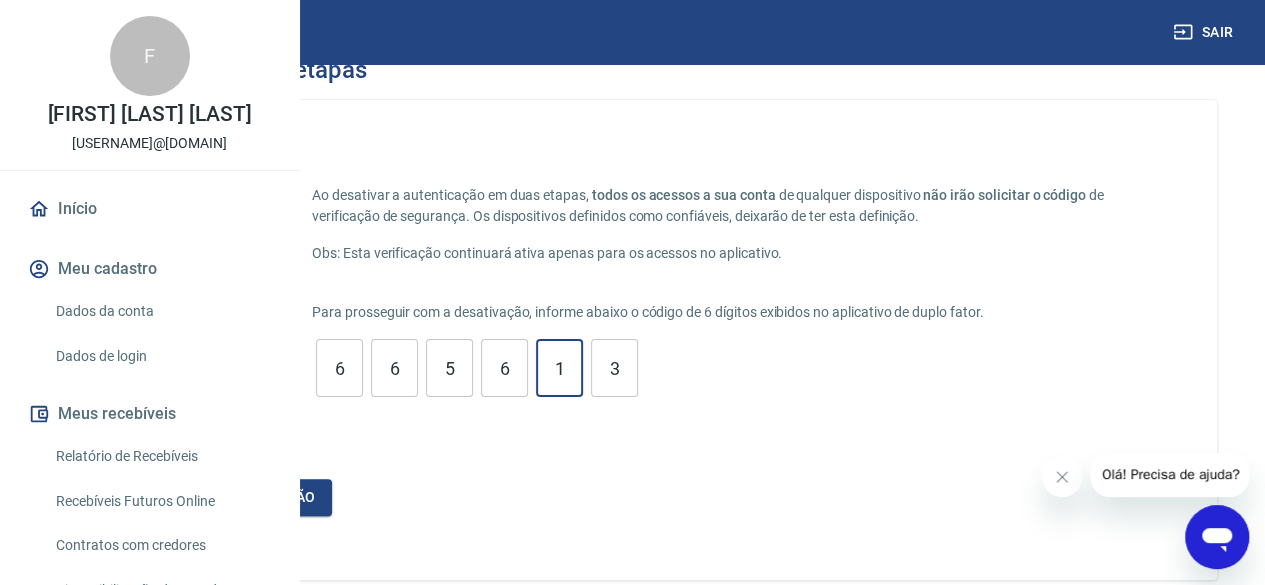 click on "Desativar autenticação" at bounding box center (222, 497) 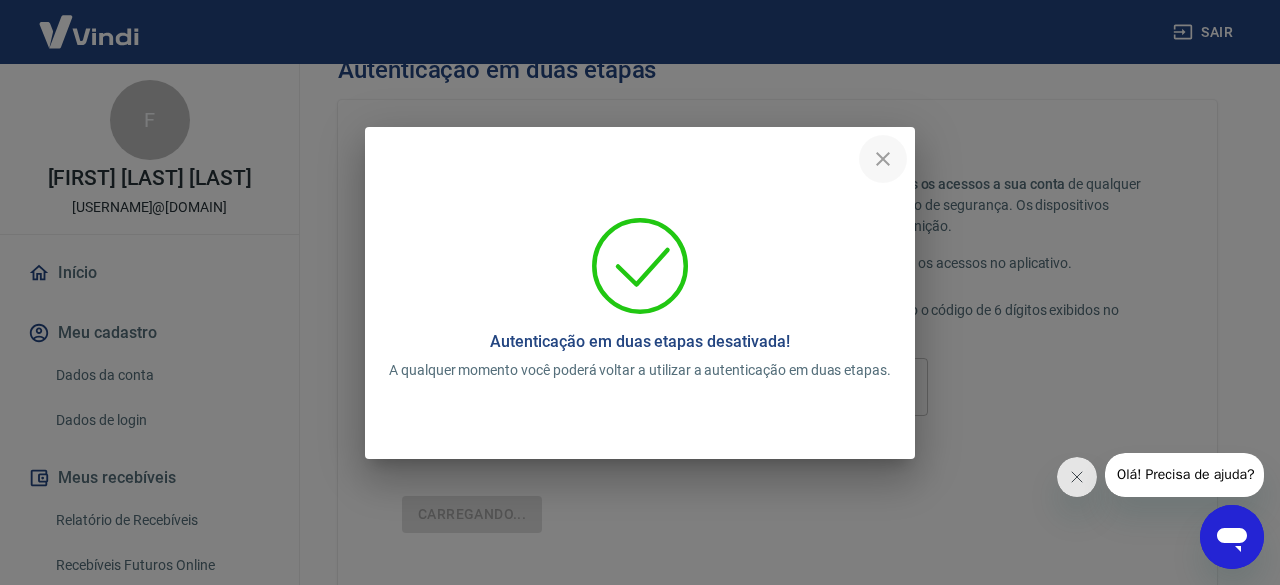 click 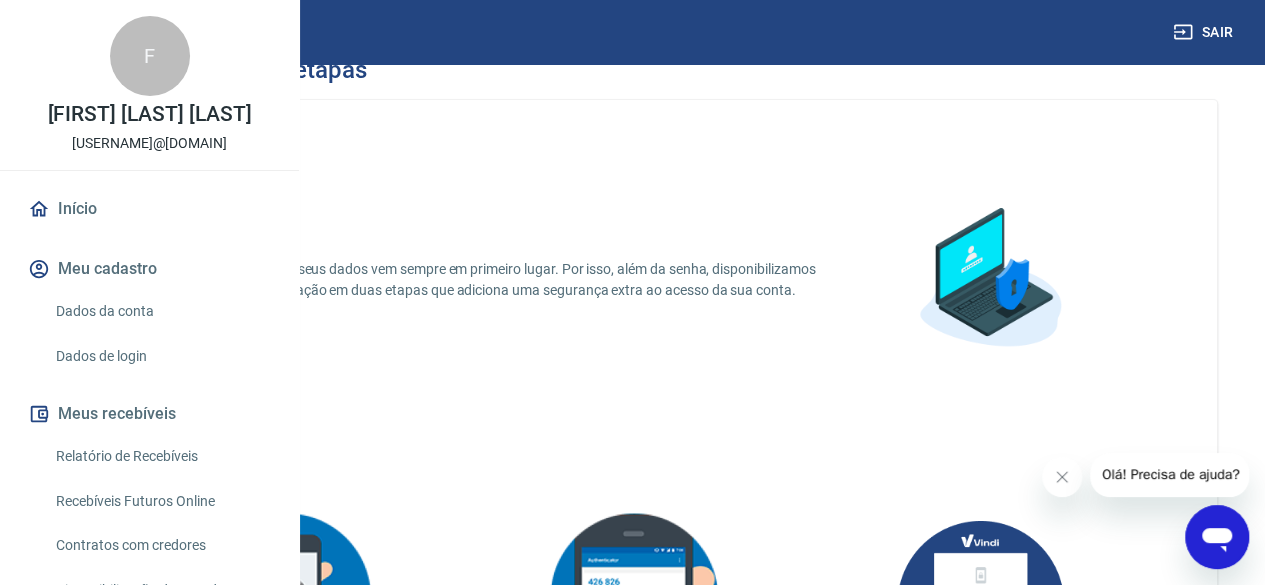 scroll, scrollTop: 0, scrollLeft: 0, axis: both 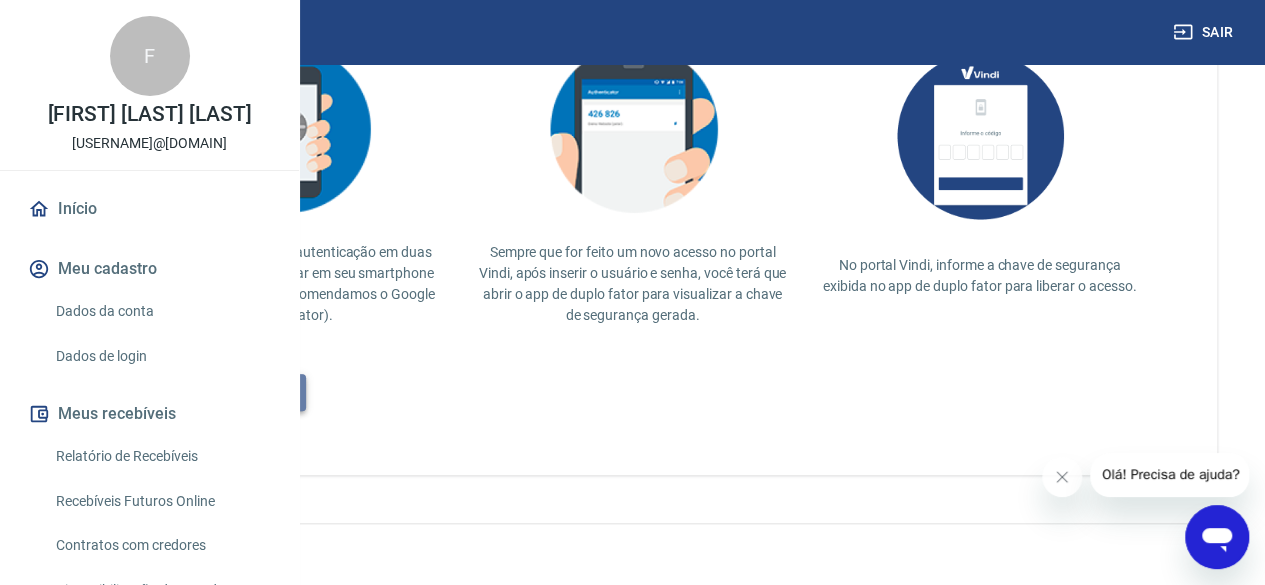 click on "Ativar autenticação" at bounding box center [209, 392] 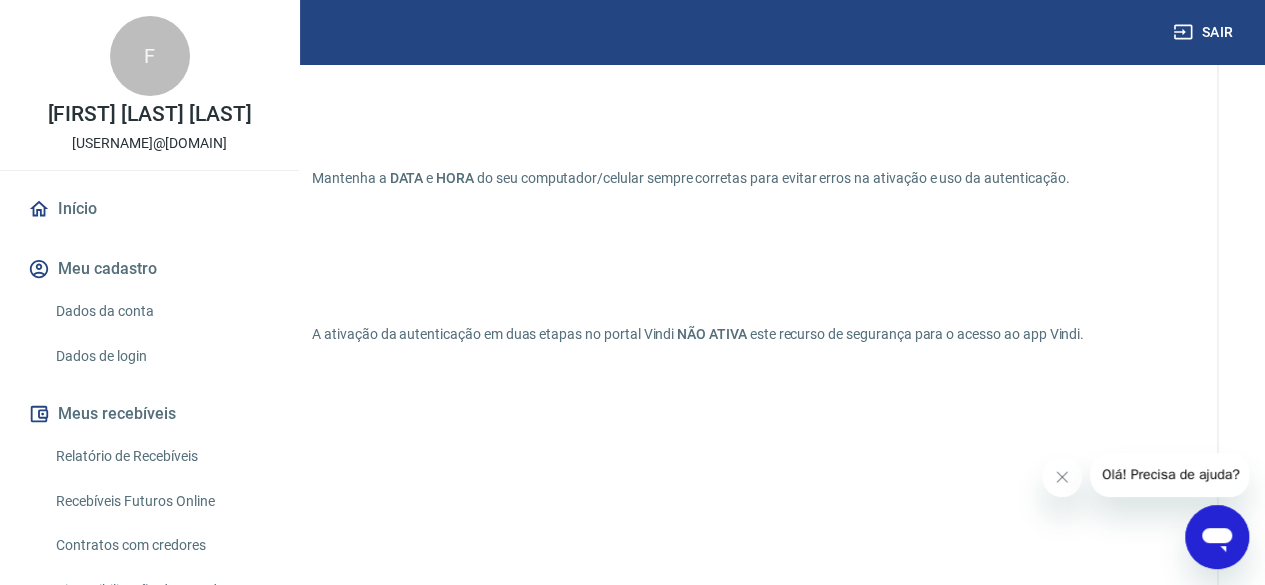 scroll, scrollTop: 216, scrollLeft: 0, axis: vertical 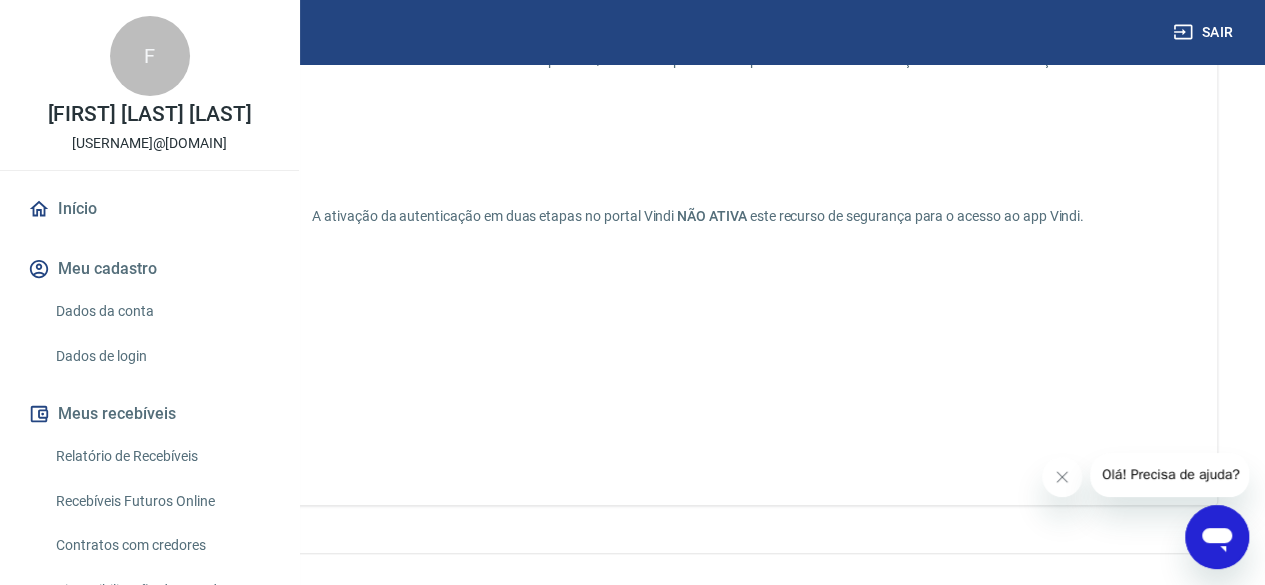 click on "Ok, continuar" at bounding box center (182, 422) 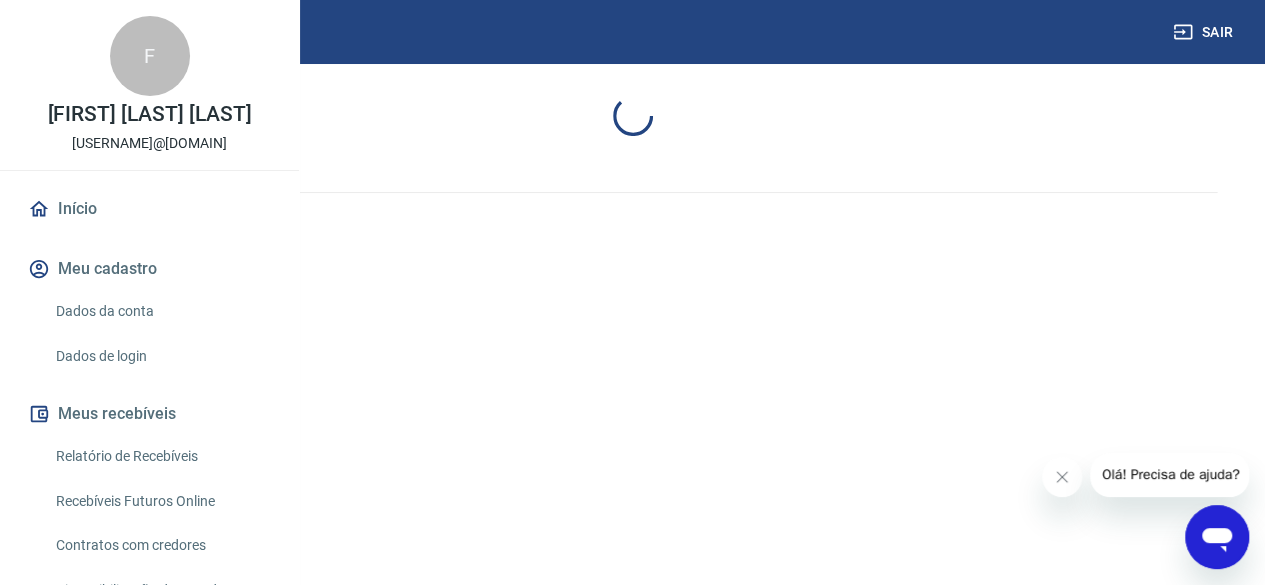 scroll, scrollTop: 0, scrollLeft: 0, axis: both 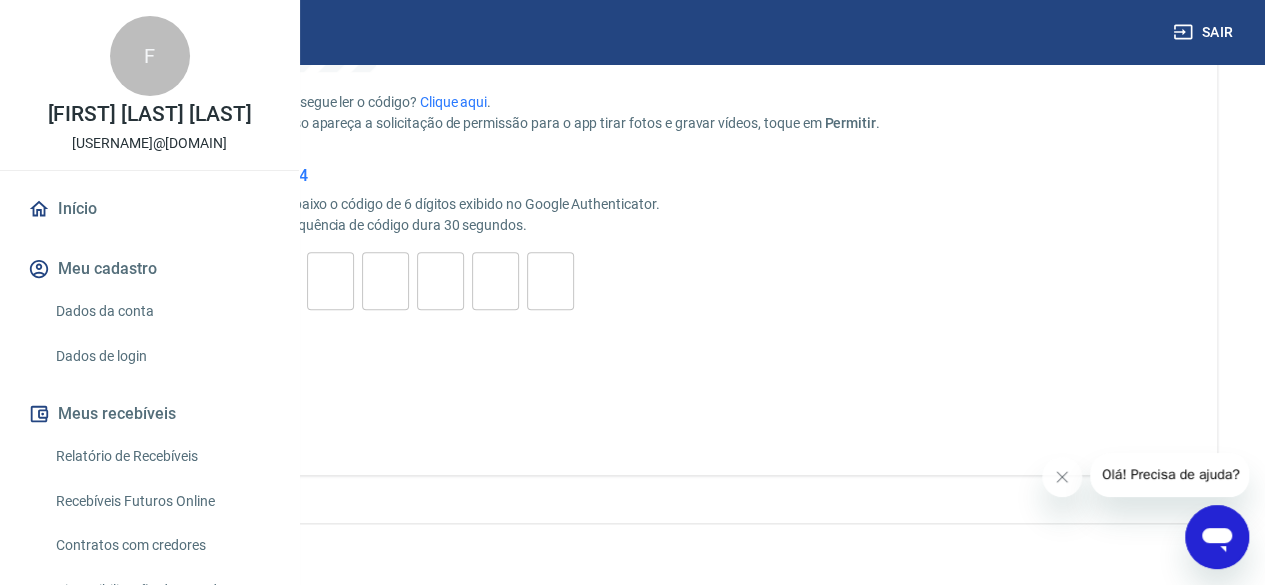 click at bounding box center [275, 281] 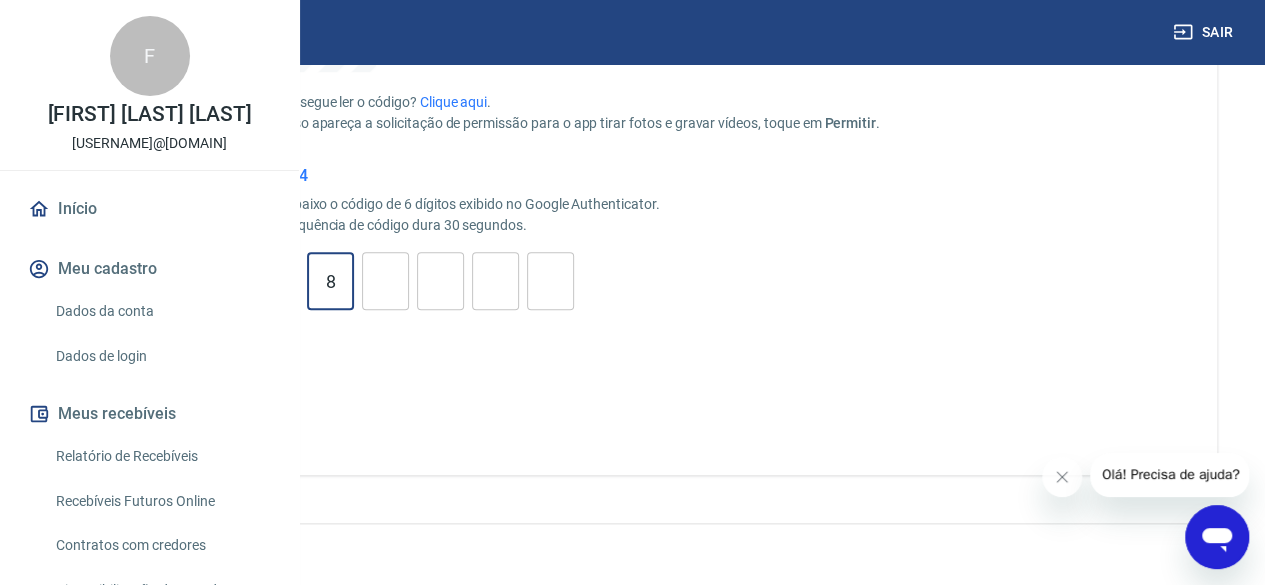 type on "8" 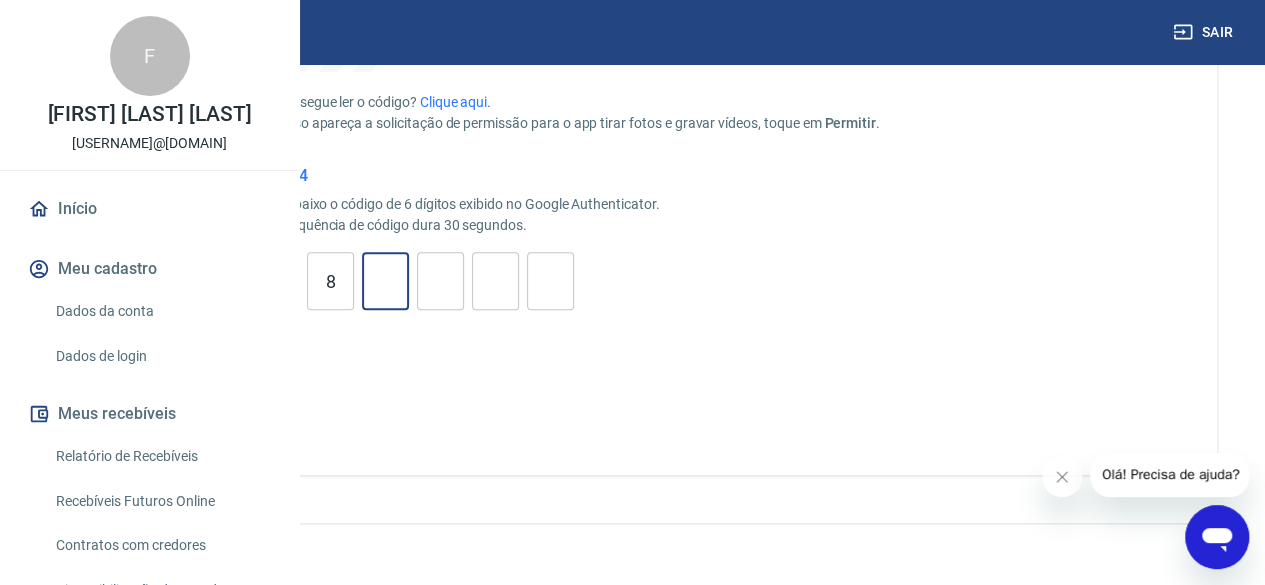 type on "0" 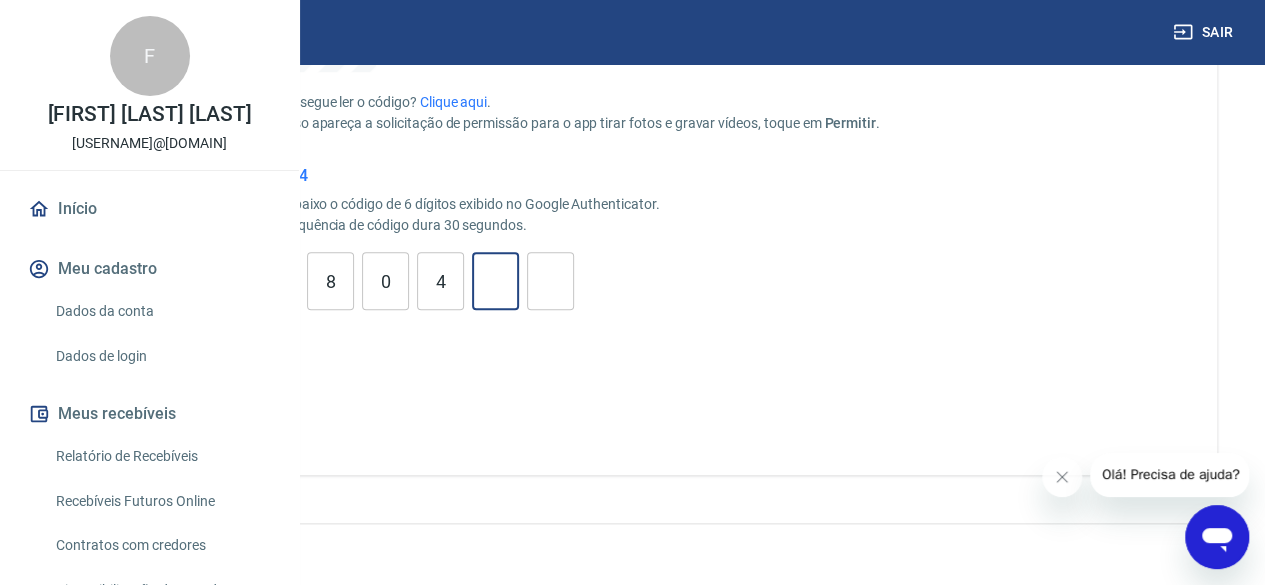 type on "4" 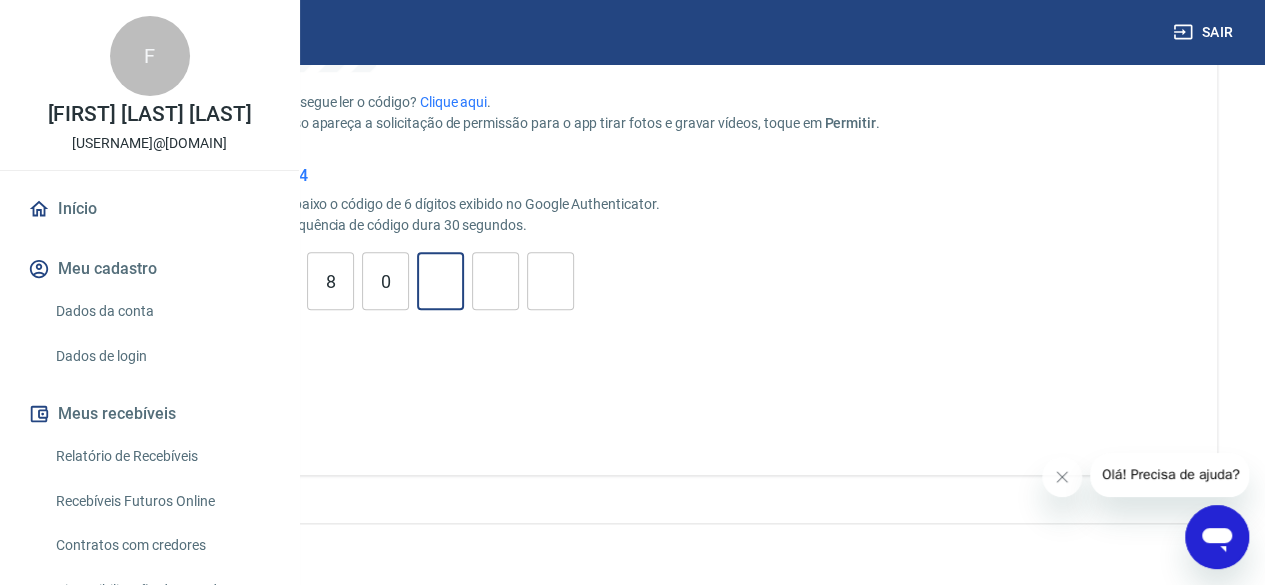 type on "0" 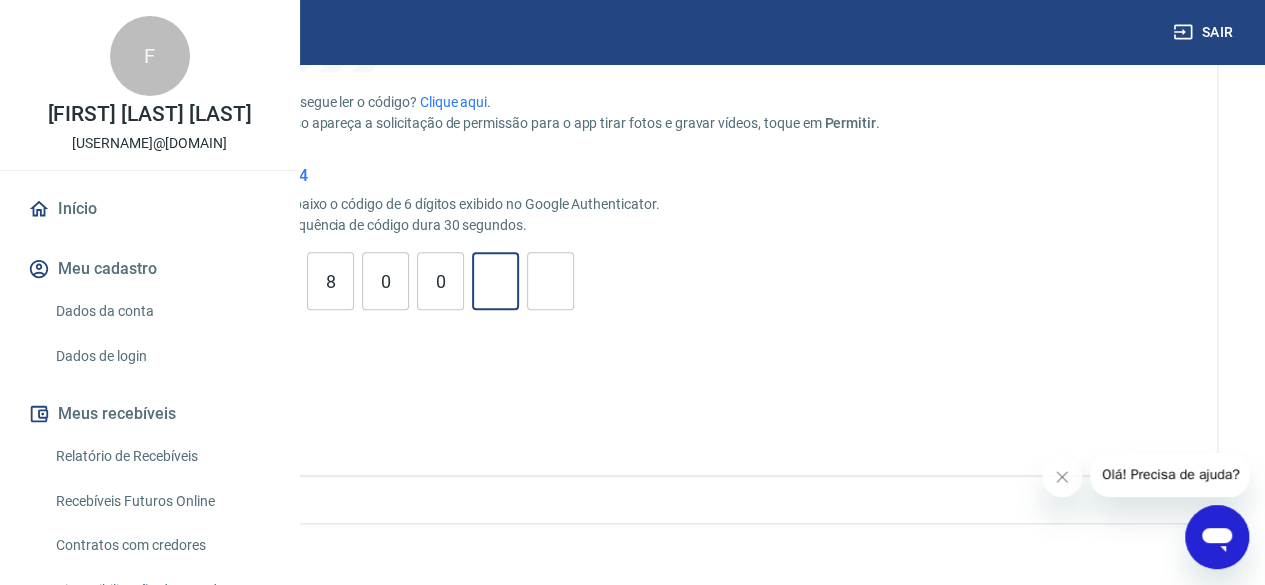 type on "4" 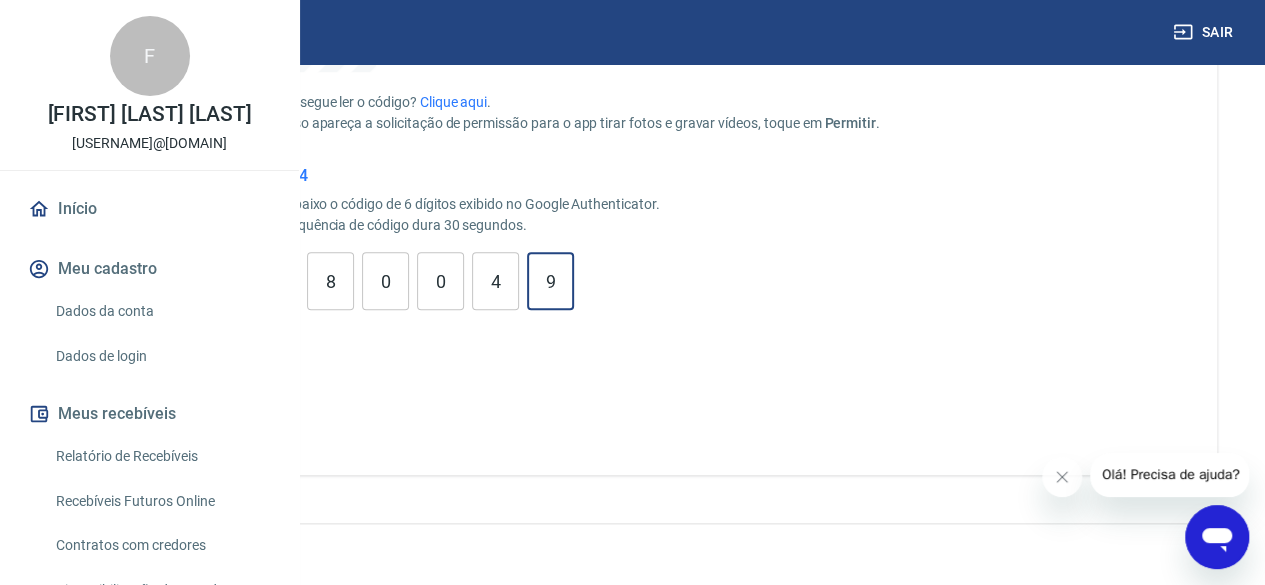 type on "9" 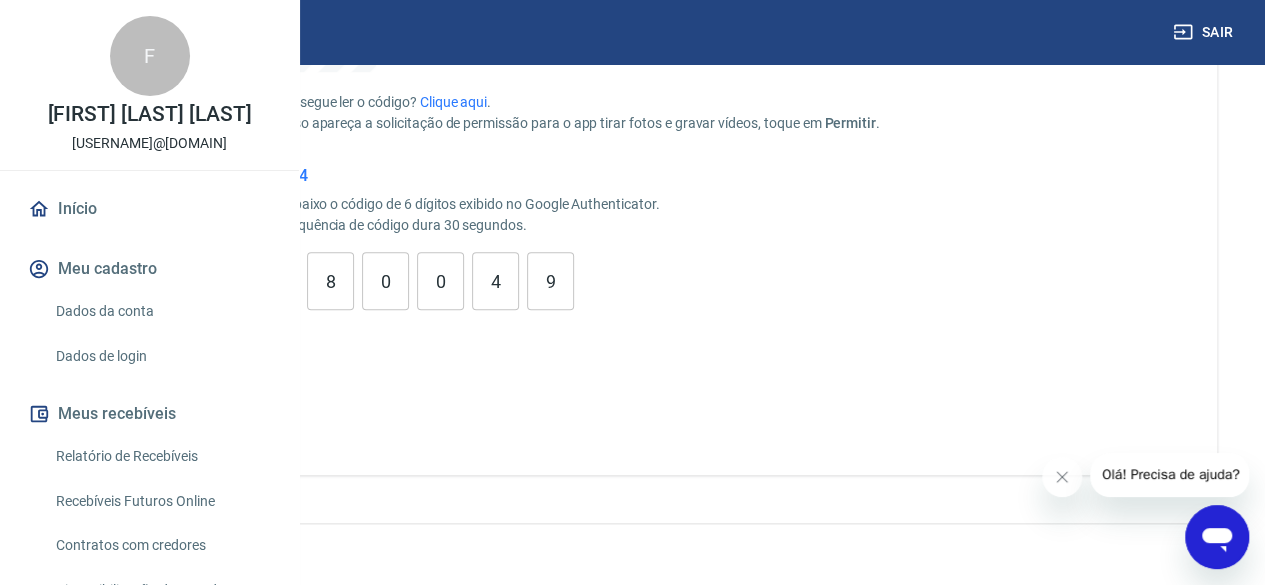 click on "Validar código" at bounding box center (186, 392) 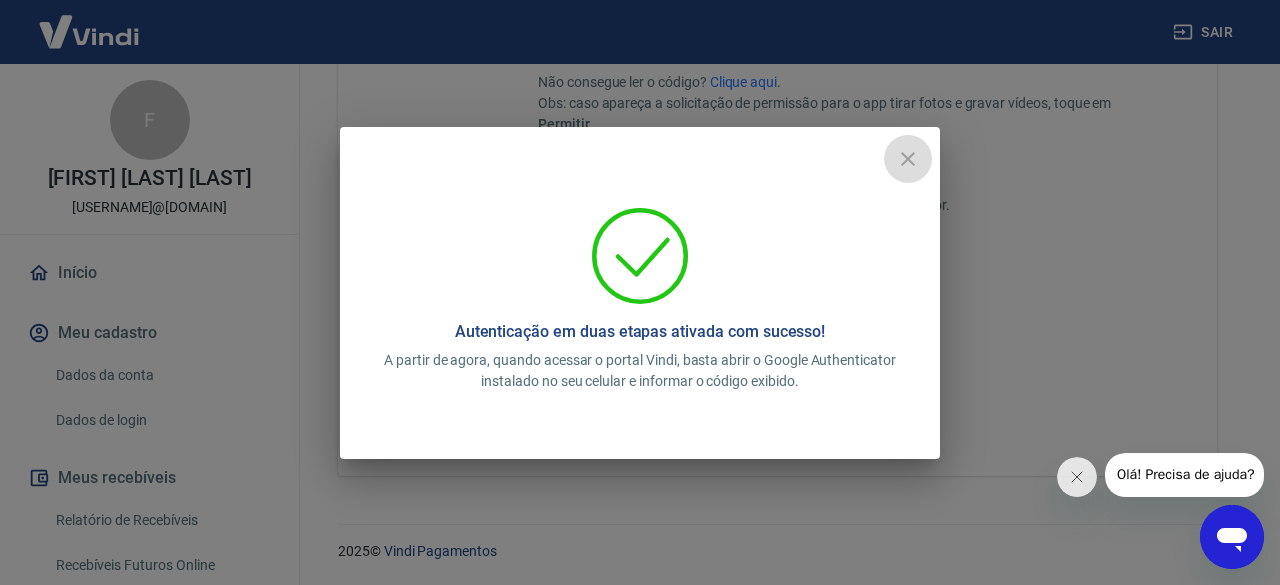 click 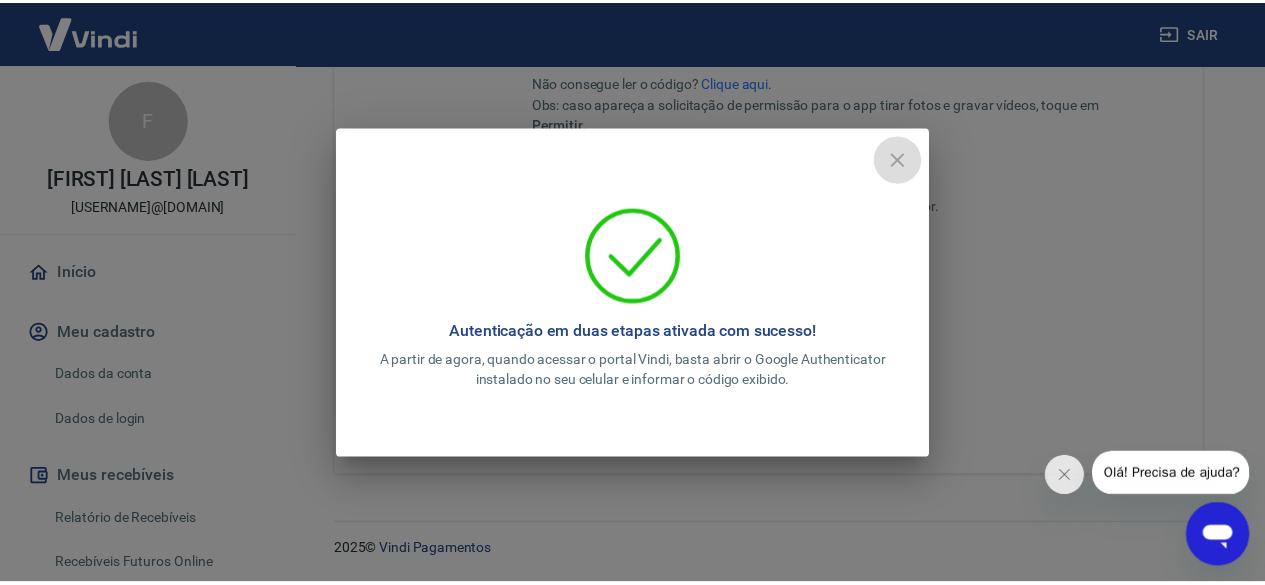 scroll, scrollTop: 540, scrollLeft: 0, axis: vertical 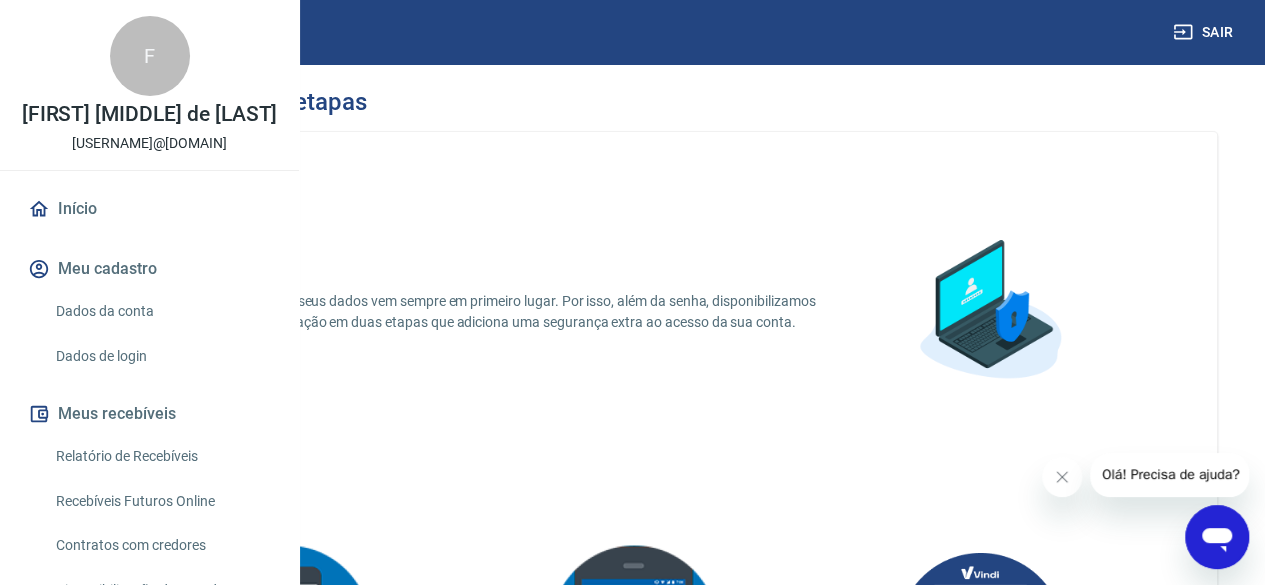 click on "Início" at bounding box center (149, 209) 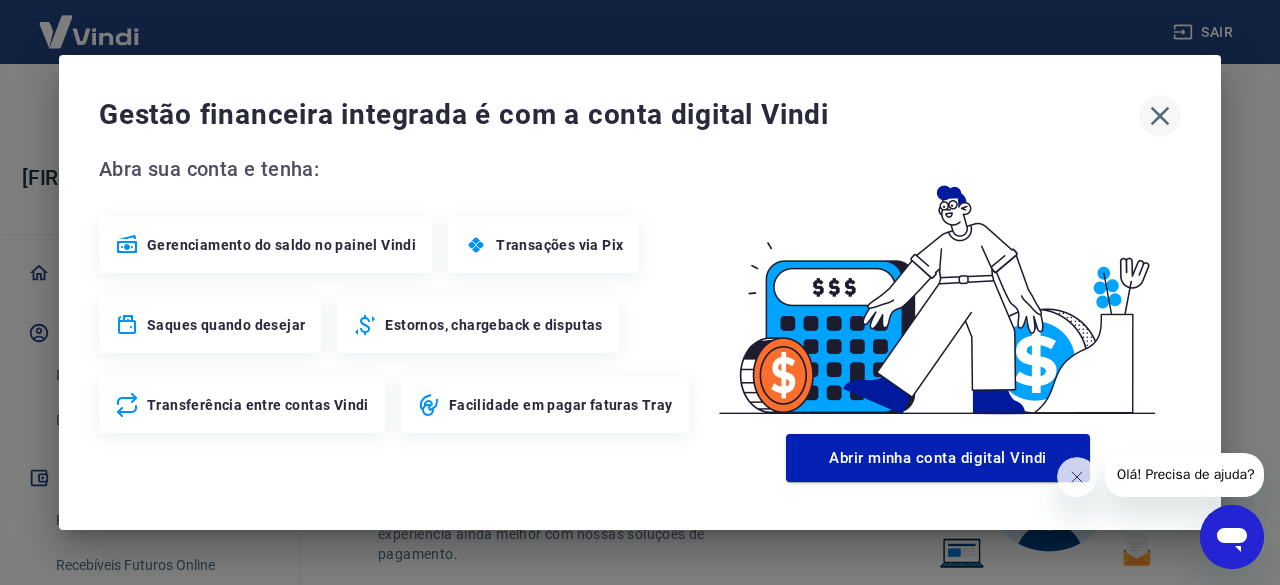 click 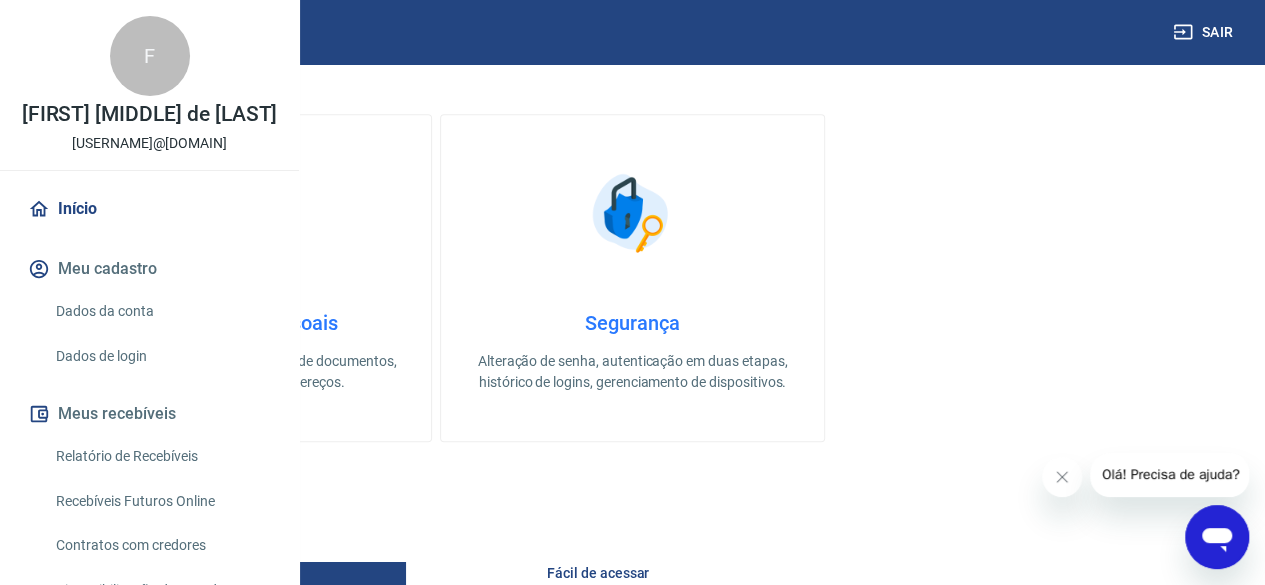 scroll, scrollTop: 579, scrollLeft: 0, axis: vertical 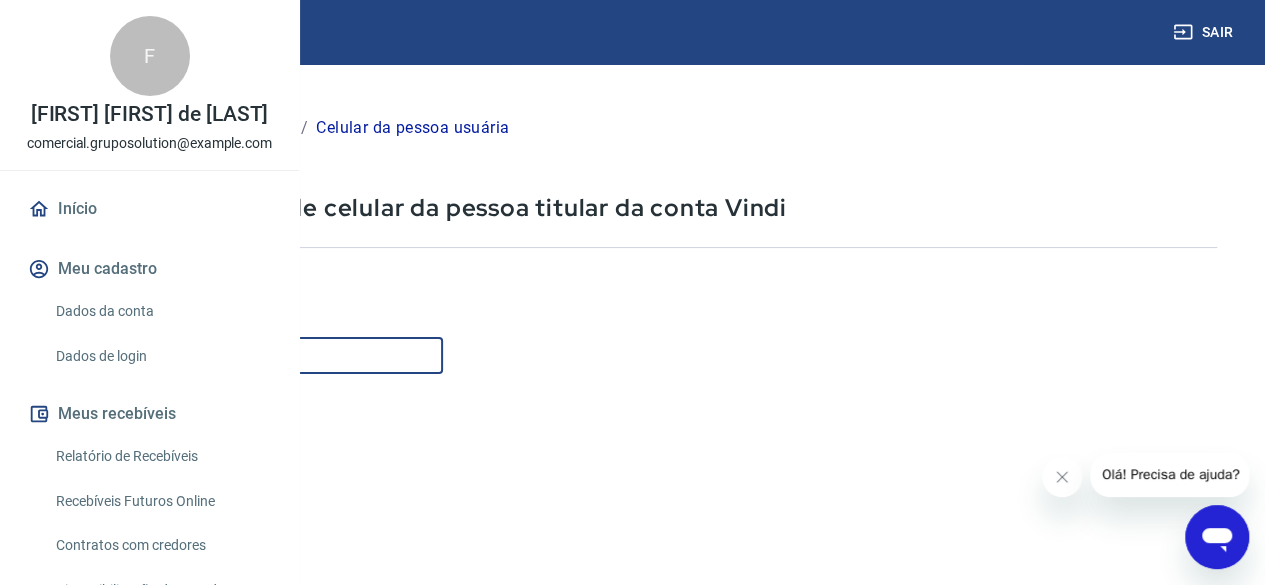 click on "Celular" at bounding box center [249, 355] 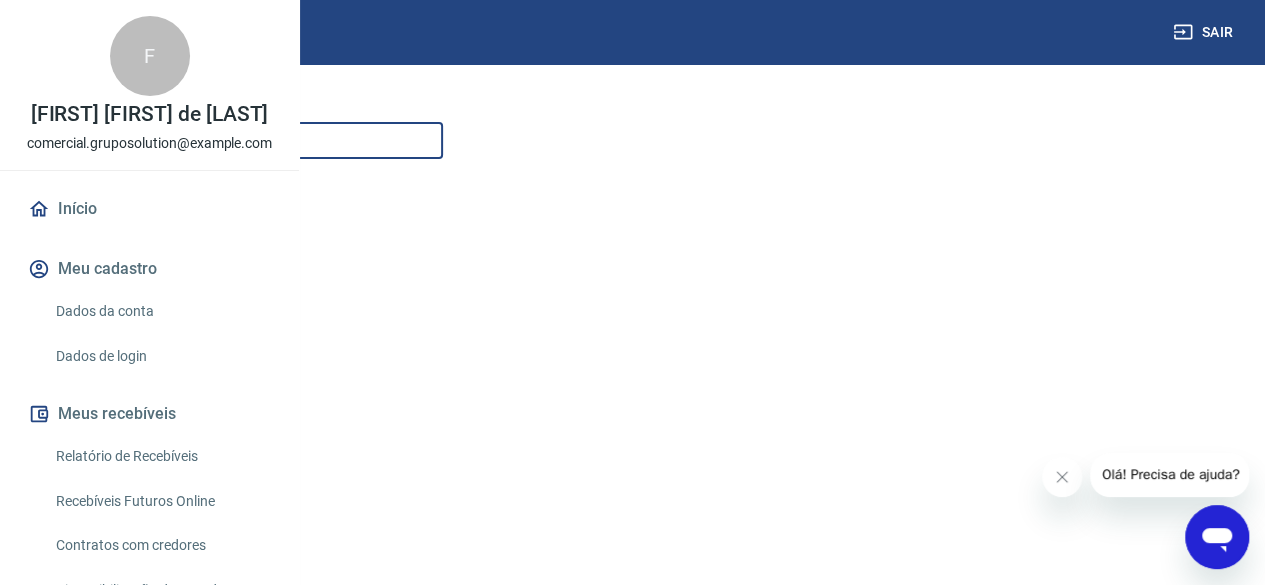 scroll, scrollTop: 360, scrollLeft: 0, axis: vertical 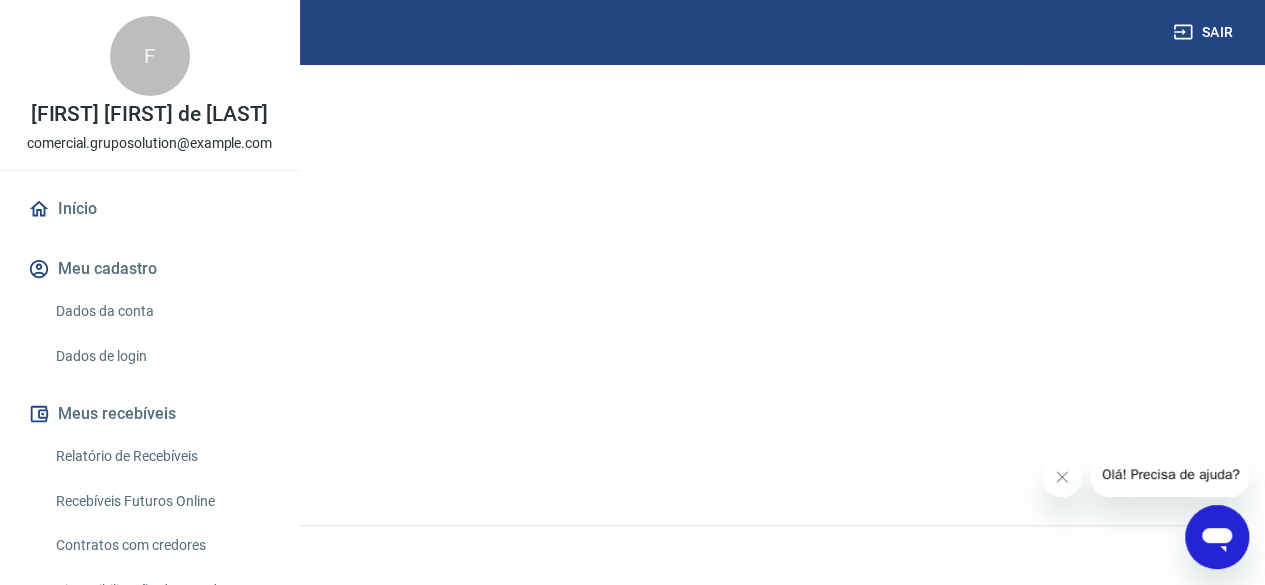 type on "(41) 99209-2160" 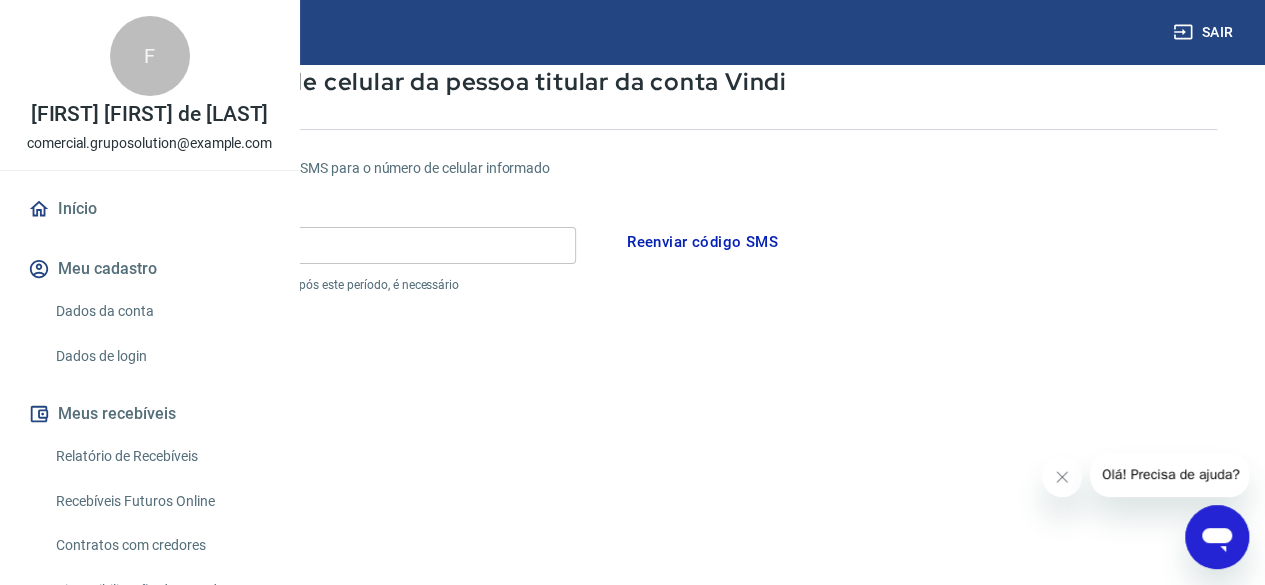 scroll, scrollTop: 125, scrollLeft: 0, axis: vertical 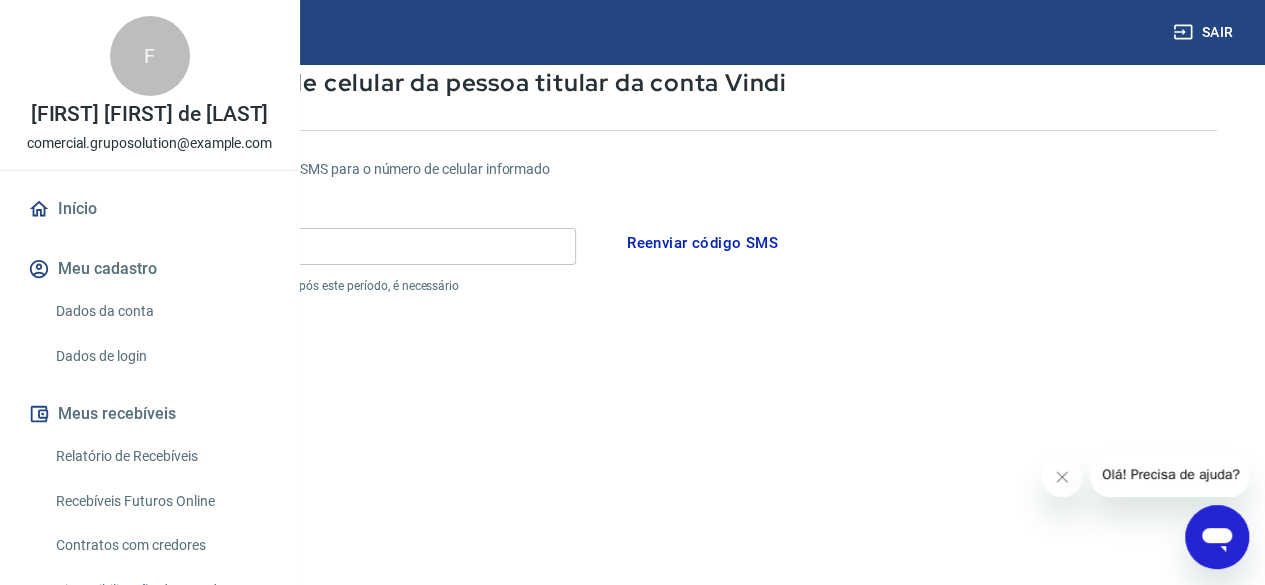 click on "Reenviar código SMS" at bounding box center (702, 243) 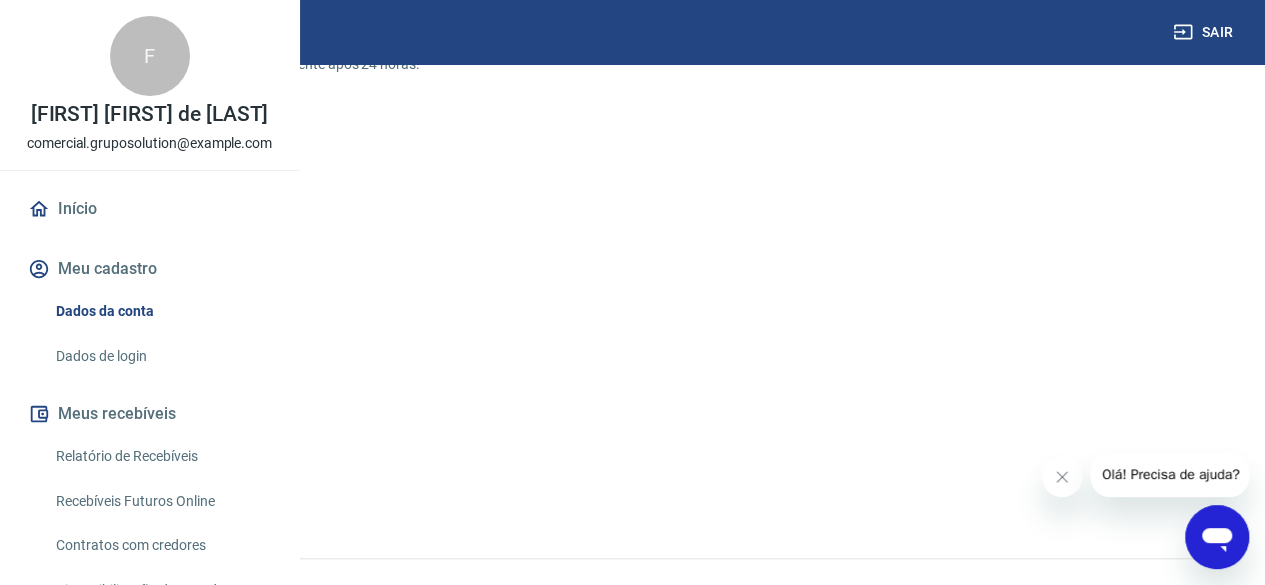 scroll, scrollTop: 262, scrollLeft: 0, axis: vertical 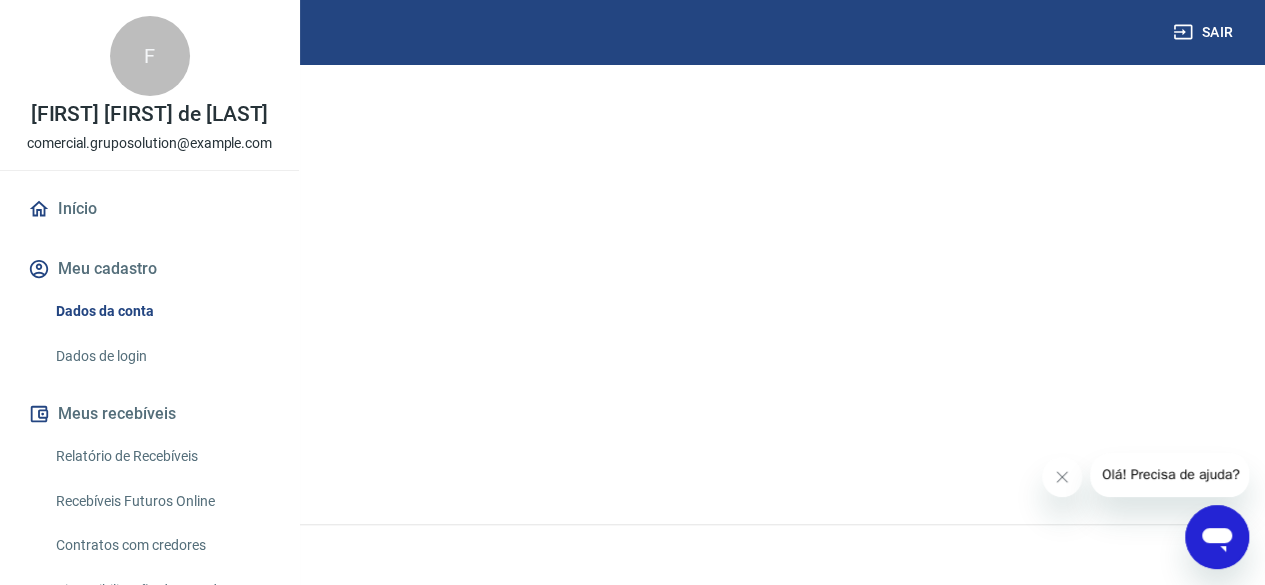 click on "Meu cadastro / Dados de login / Editar e-mail Editar e-mail de acesso a conta Ops! Você já atingiu o limite de alterações de e-mail no dia de hoje. Para fazer uma nova alteração, tente novamente após 24 horas. Voltar" at bounding box center [632, 151] 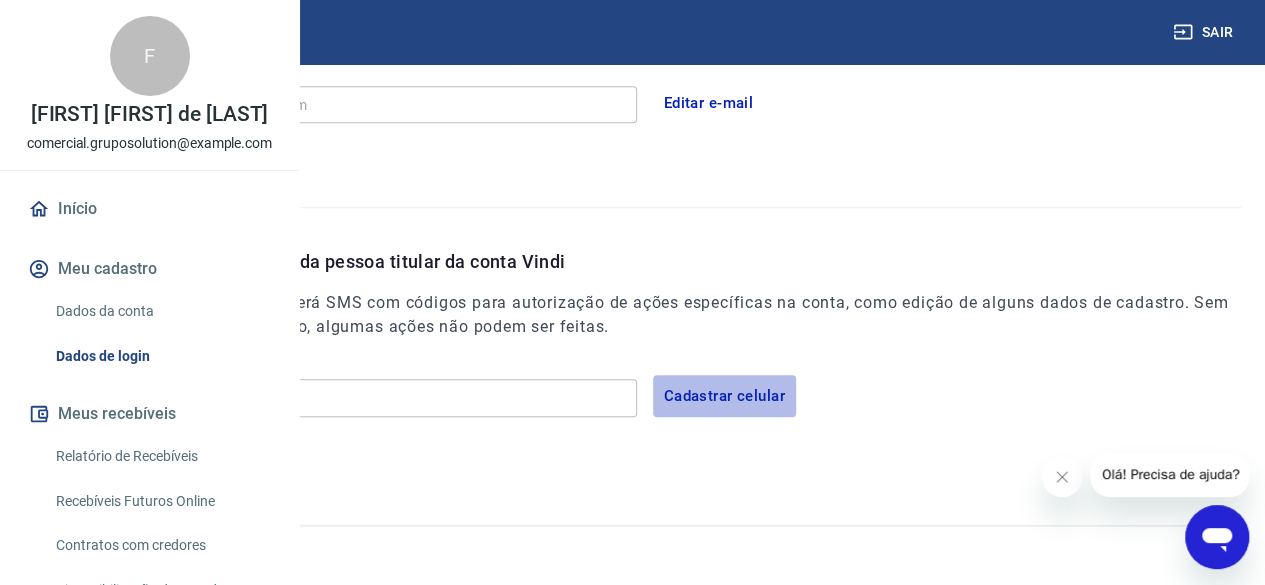 click on "Cadastrar celular" at bounding box center [724, 396] 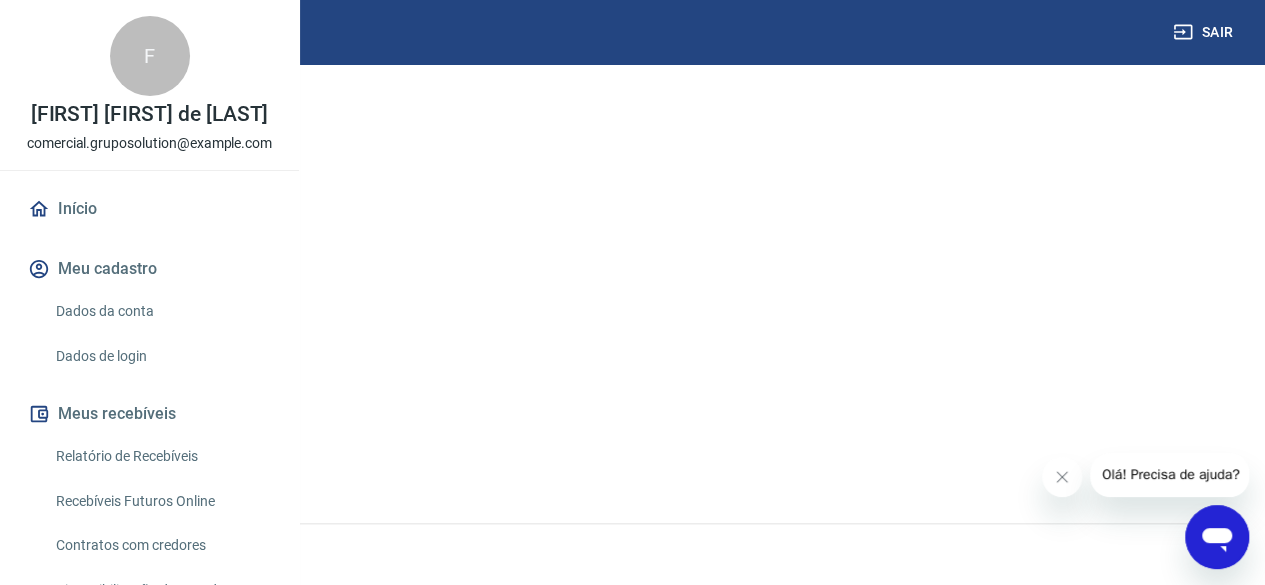 scroll, scrollTop: 360, scrollLeft: 0, axis: vertical 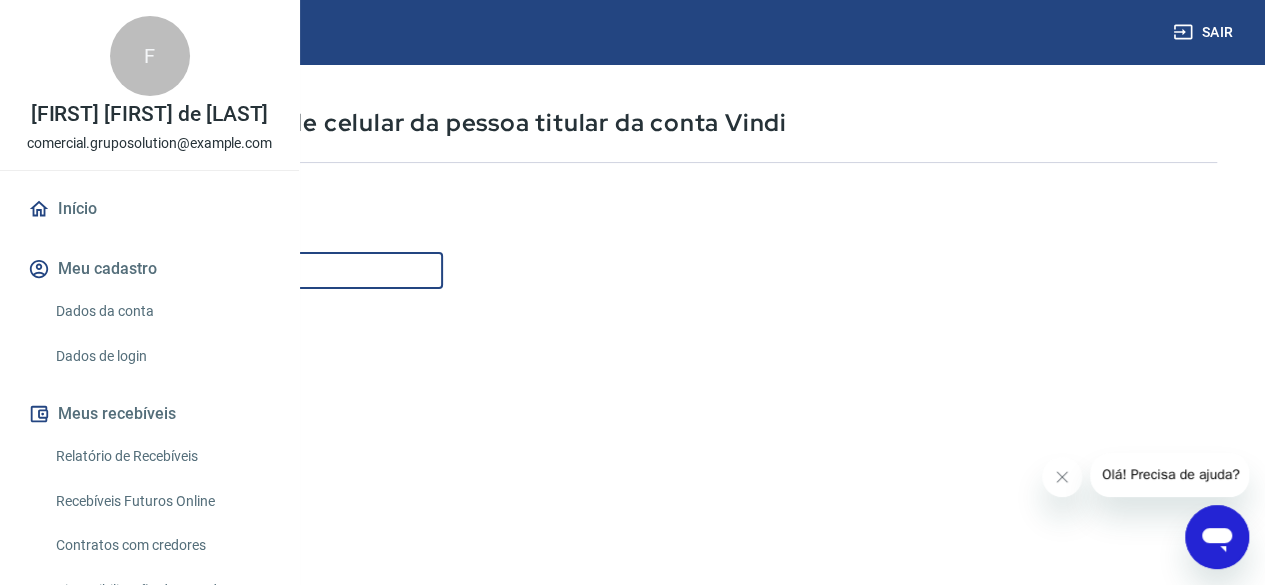 click on "Celular" at bounding box center (249, 270) 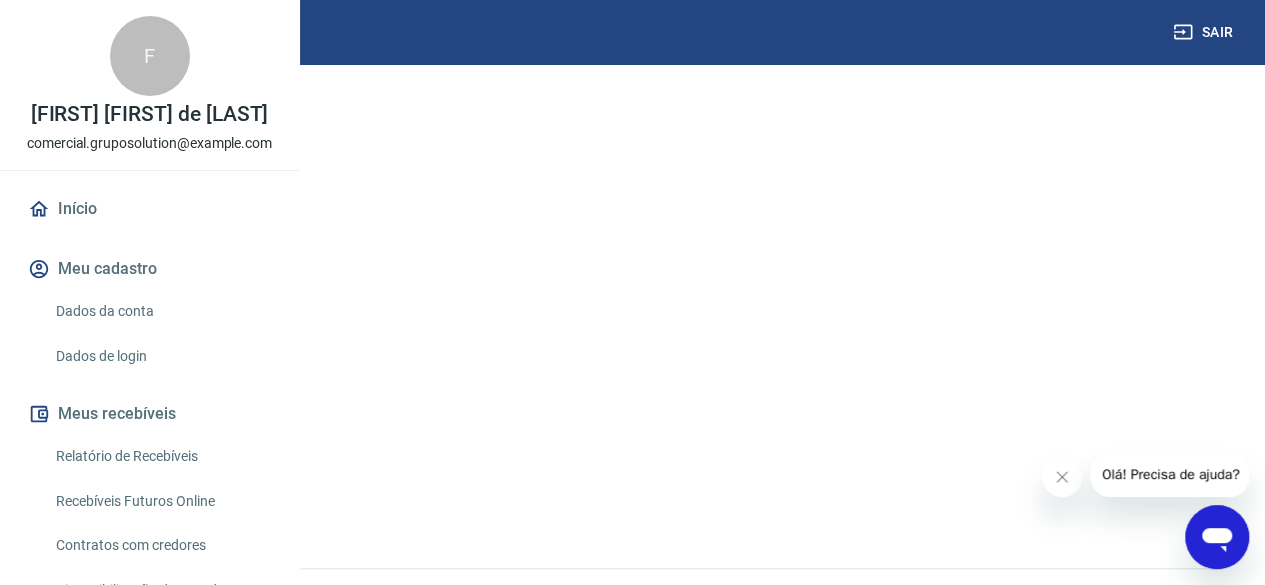 scroll, scrollTop: 320, scrollLeft: 0, axis: vertical 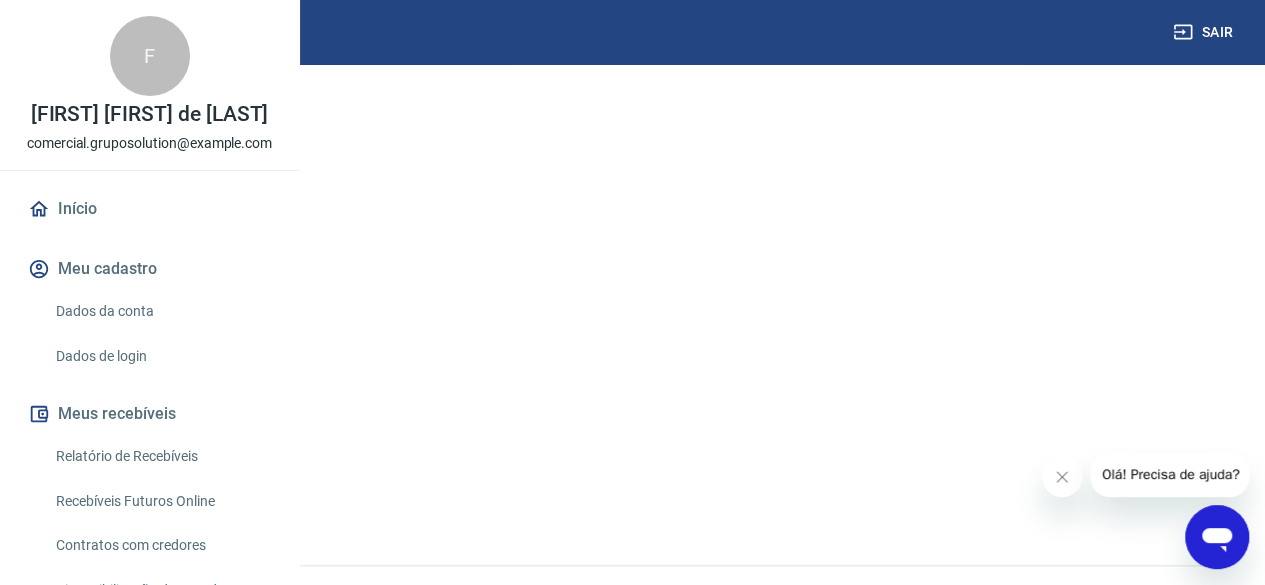 click on "Continuar" at bounding box center (111, 494) 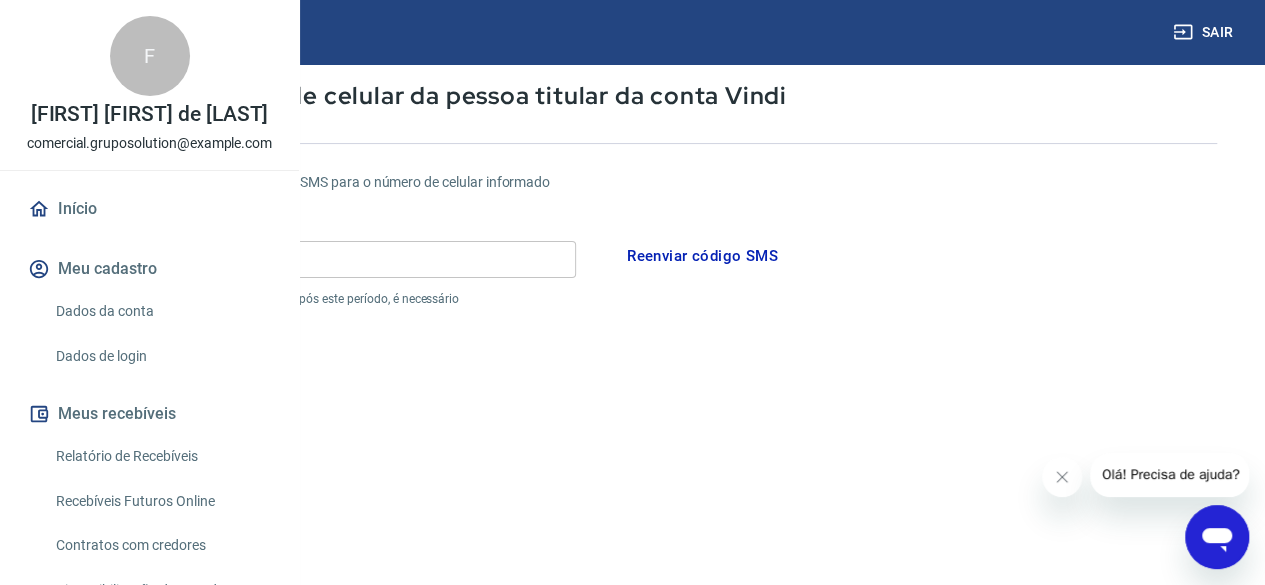 scroll, scrollTop: 114, scrollLeft: 0, axis: vertical 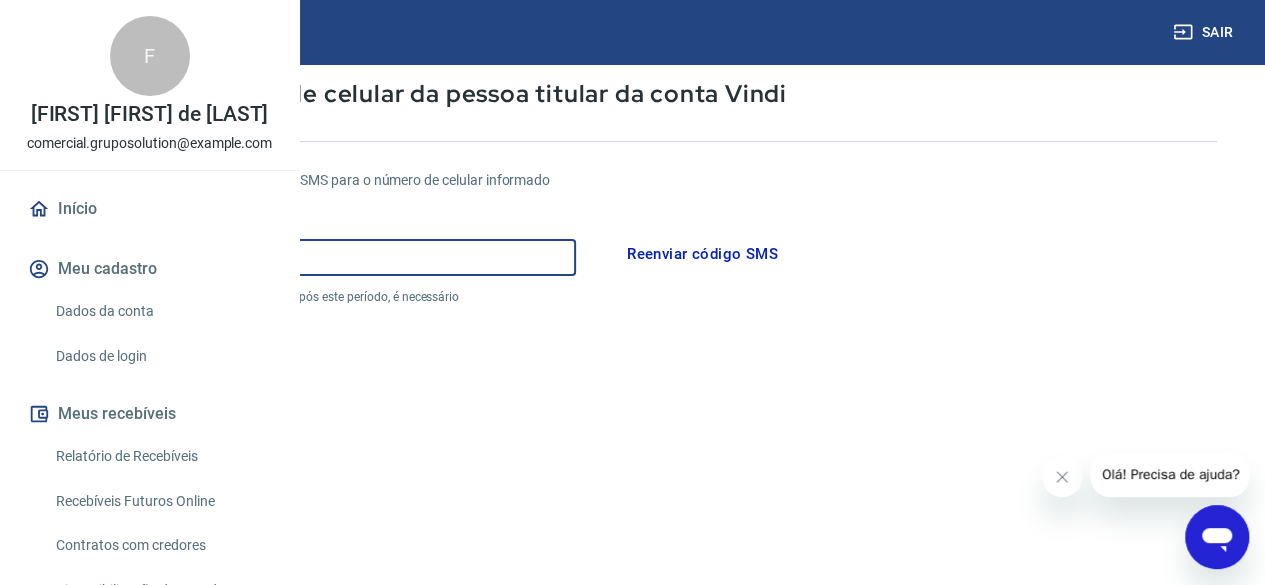 click on "Código" at bounding box center (316, 257) 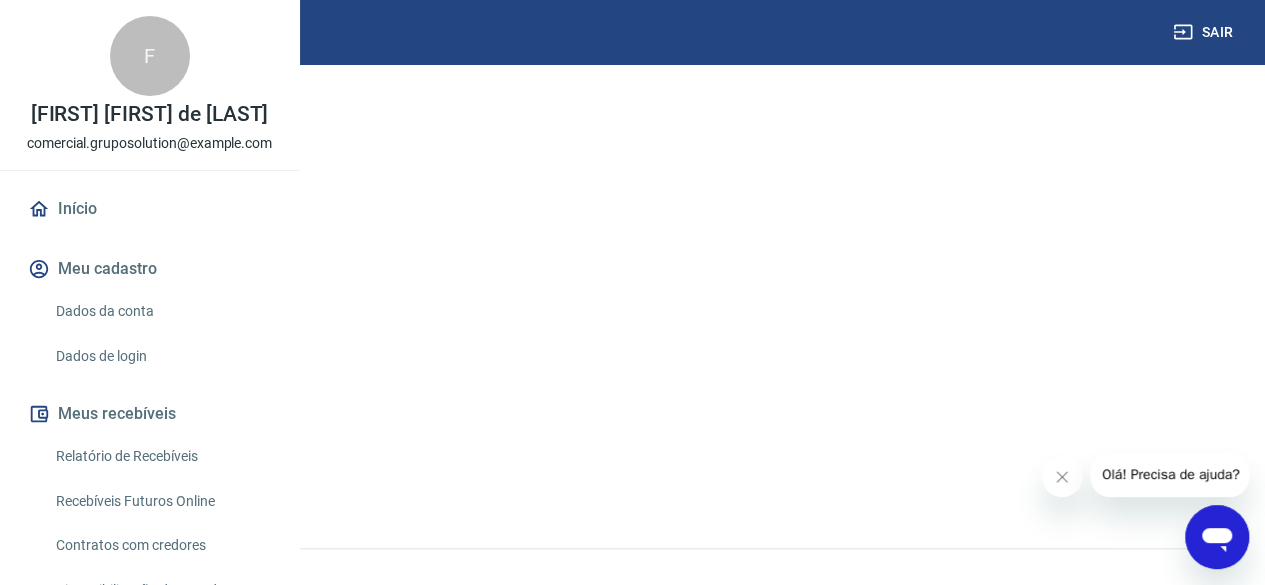 scroll, scrollTop: 436, scrollLeft: 0, axis: vertical 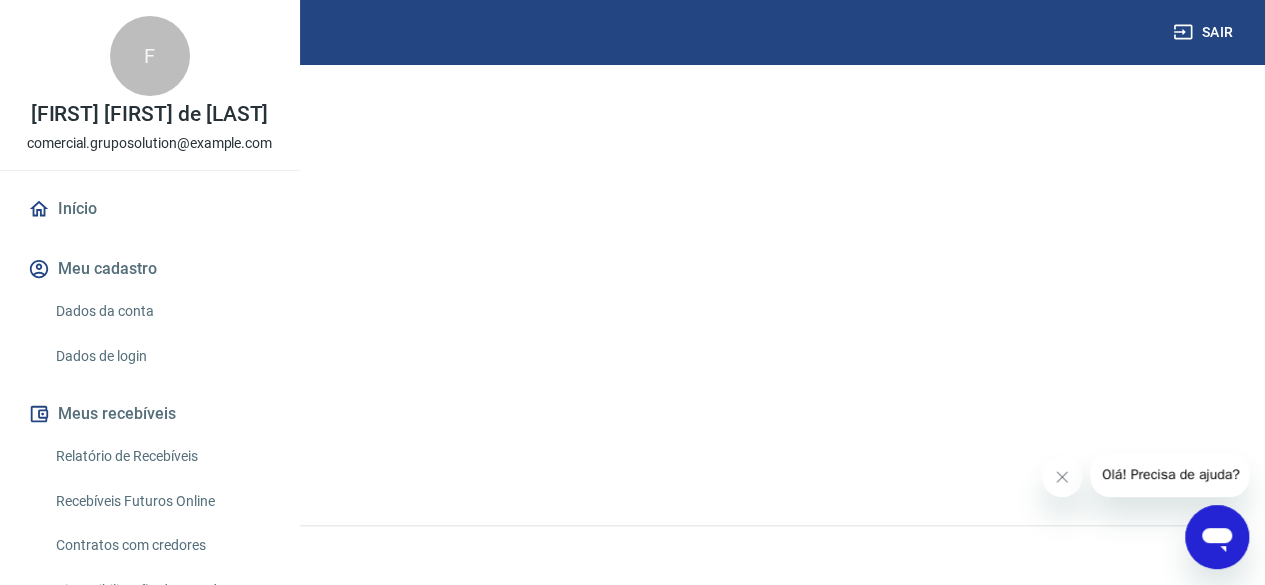 type on "295773" 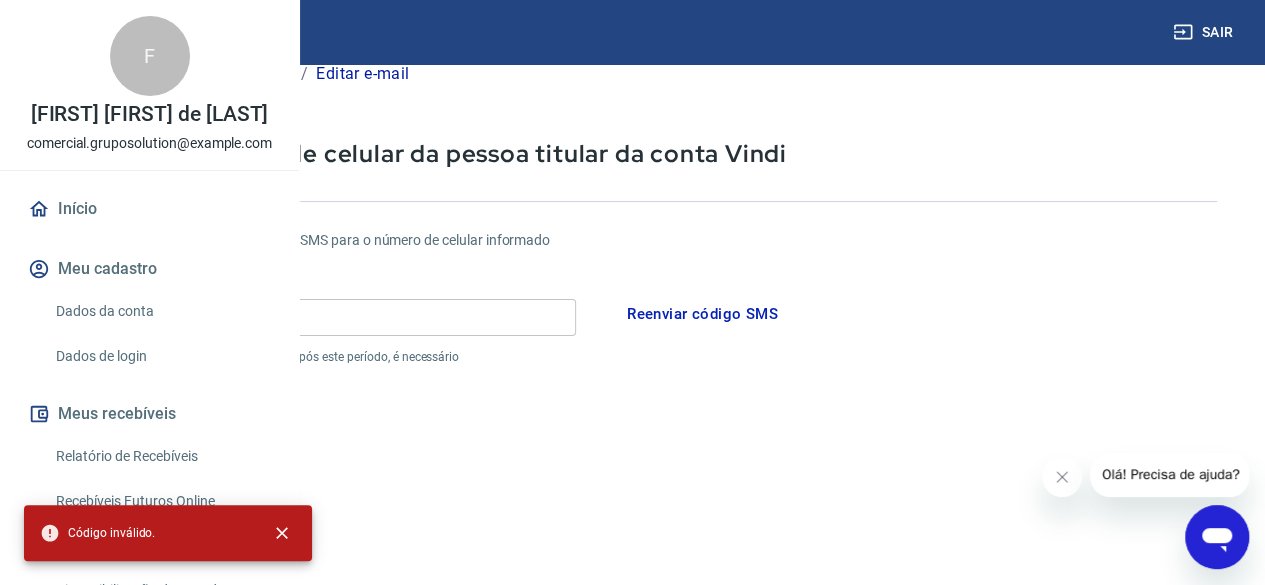scroll, scrollTop: 0, scrollLeft: 0, axis: both 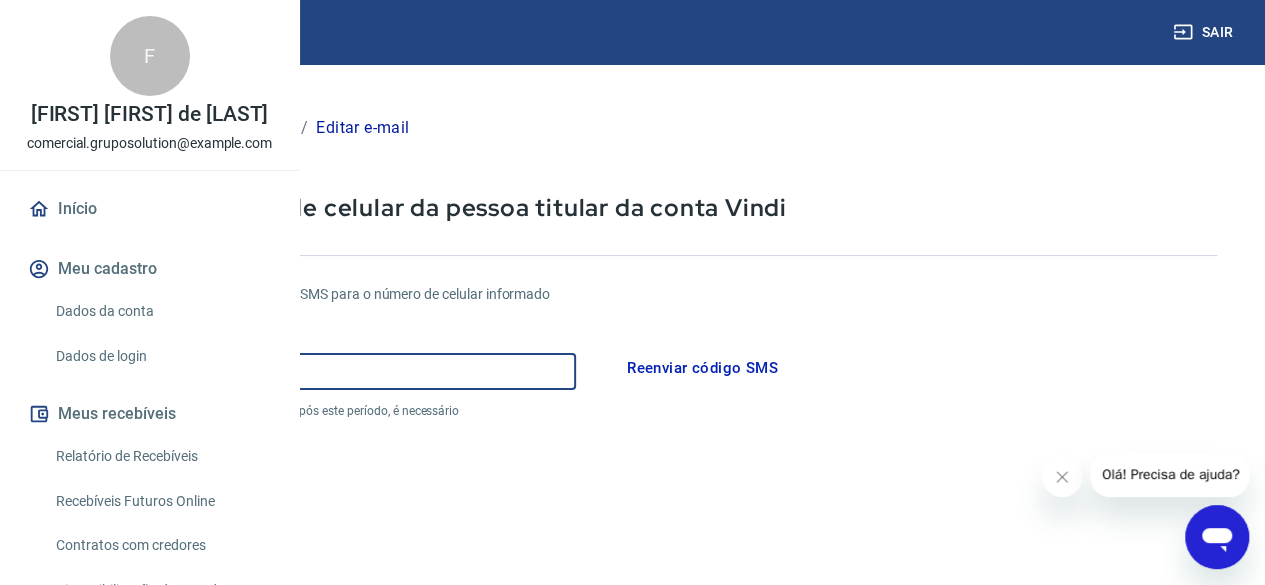 click on "295773" at bounding box center [316, 371] 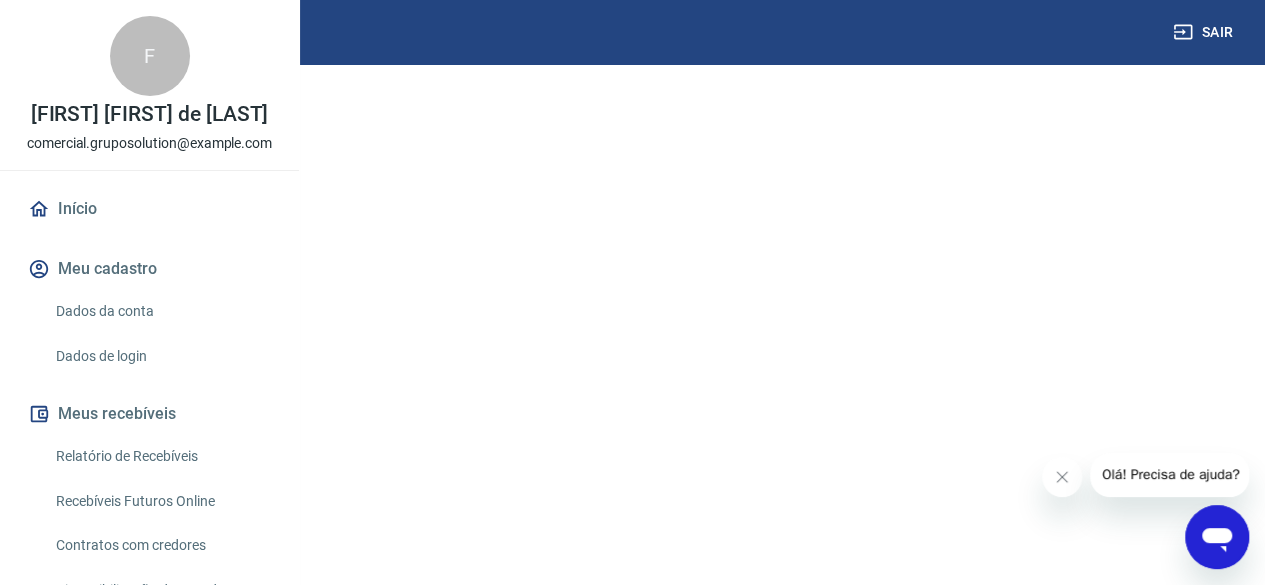 scroll, scrollTop: 356, scrollLeft: 0, axis: vertical 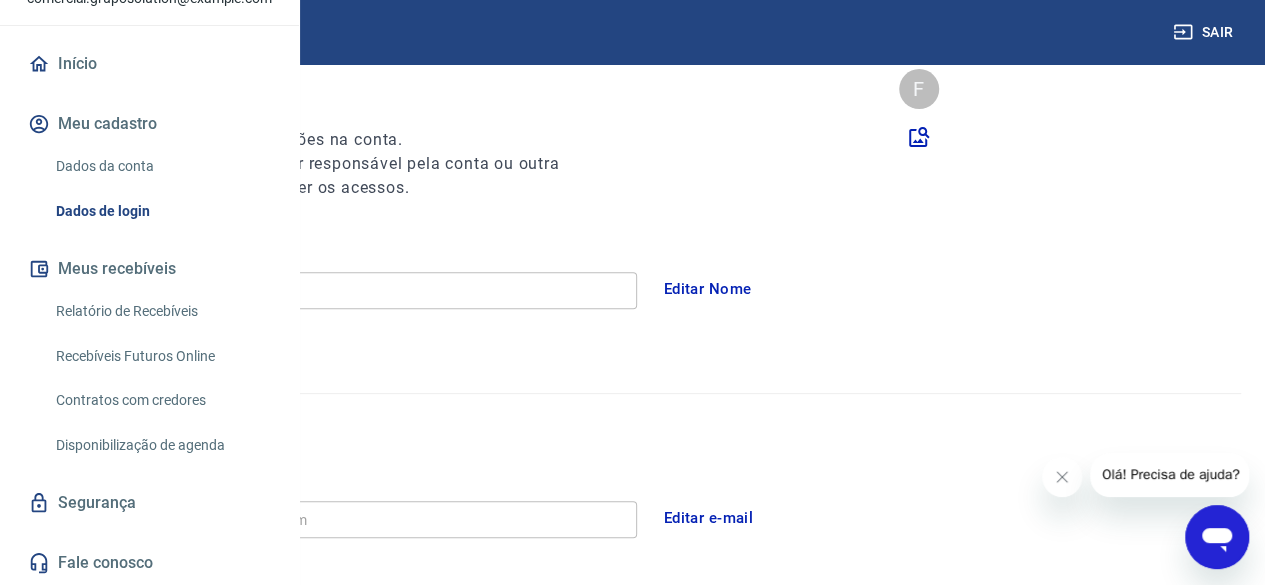 click on "Segurança" at bounding box center [149, 503] 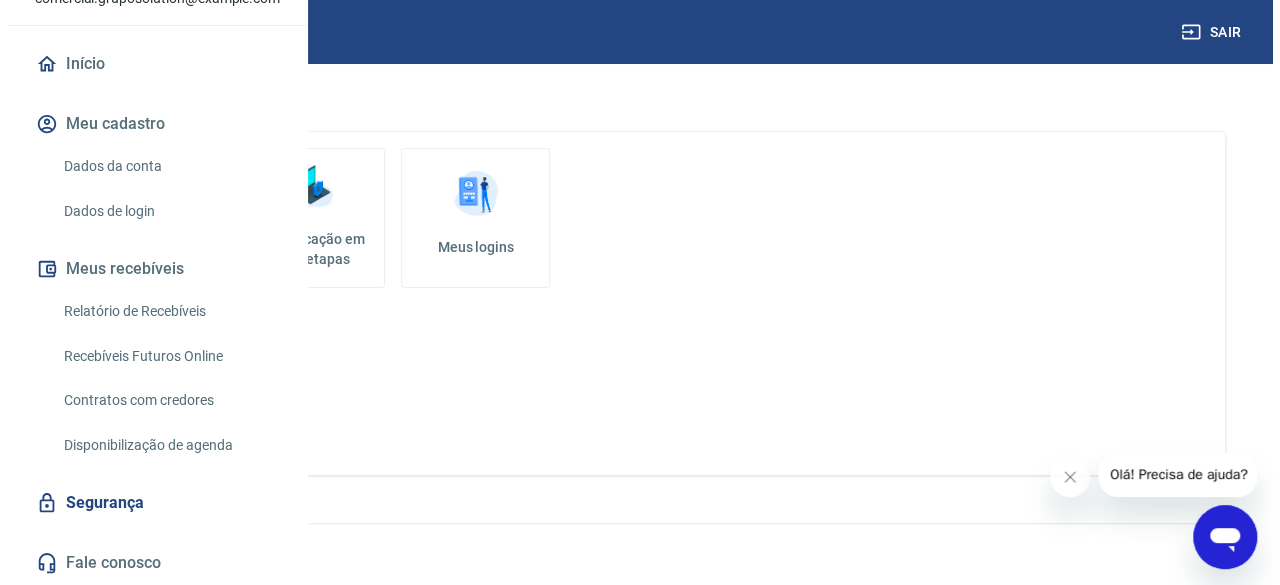 scroll, scrollTop: 0, scrollLeft: 0, axis: both 